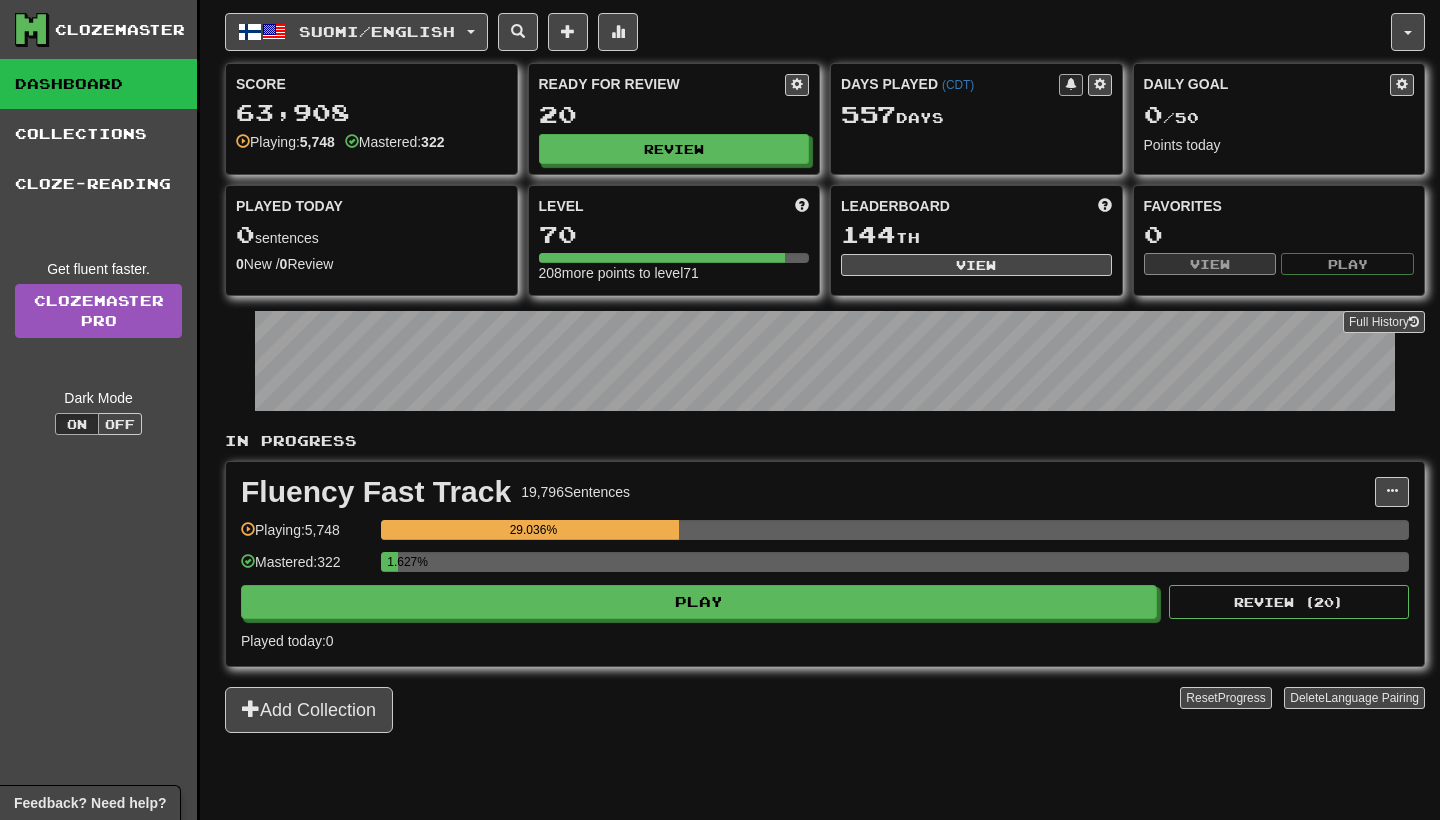 scroll, scrollTop: 0, scrollLeft: 0, axis: both 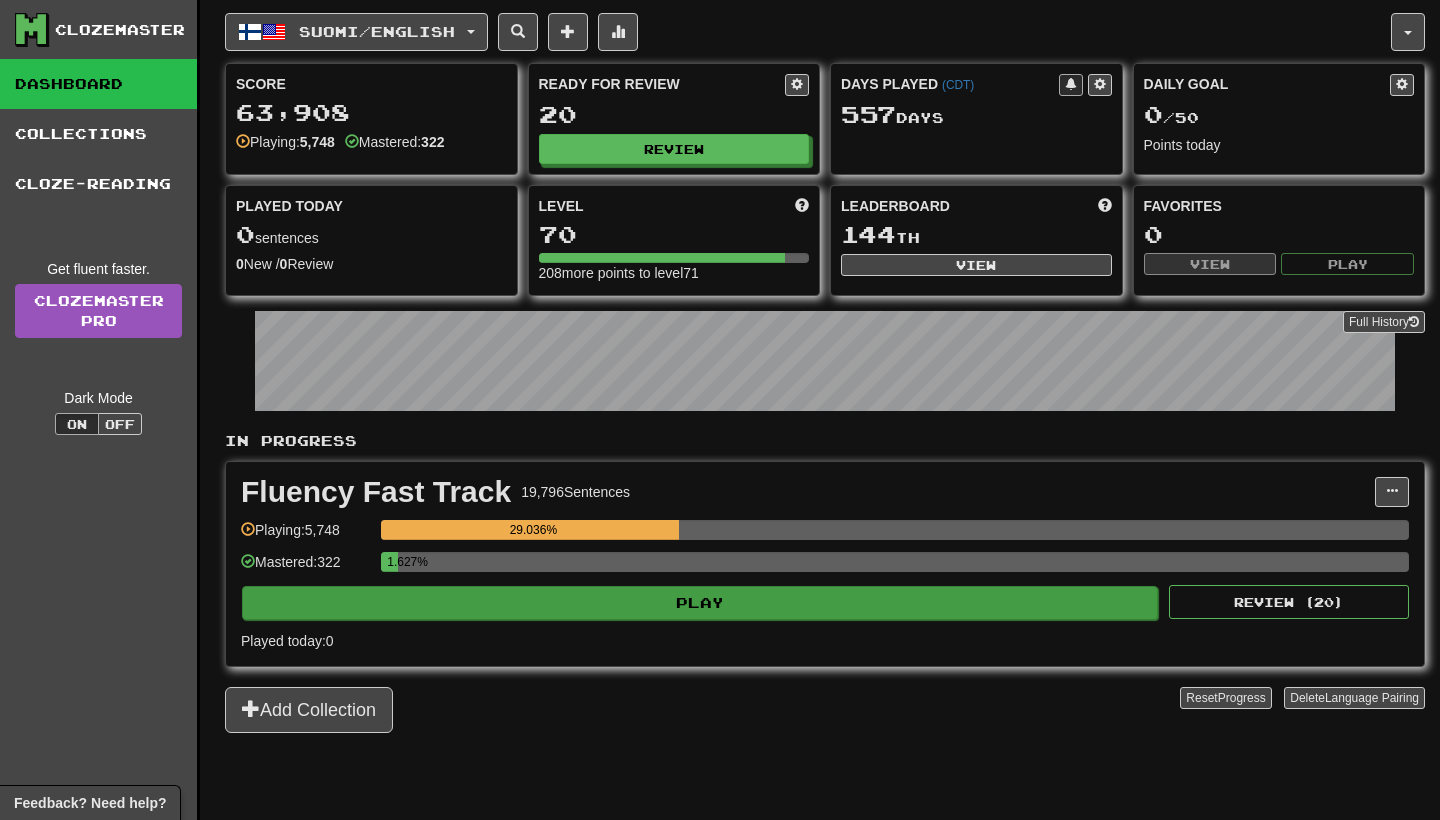 click on "Play" at bounding box center (700, 603) 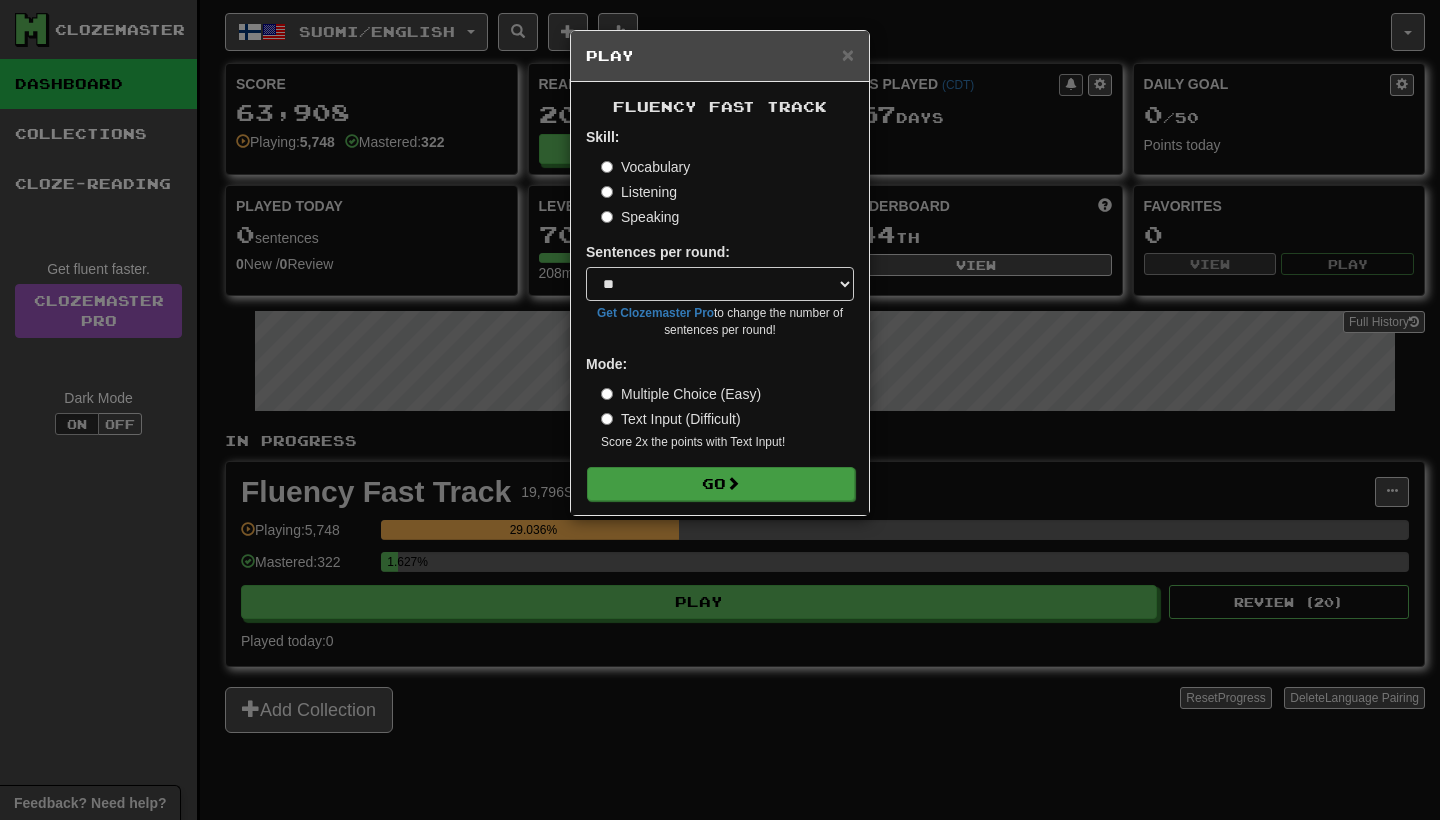 click on "Go" at bounding box center [721, 484] 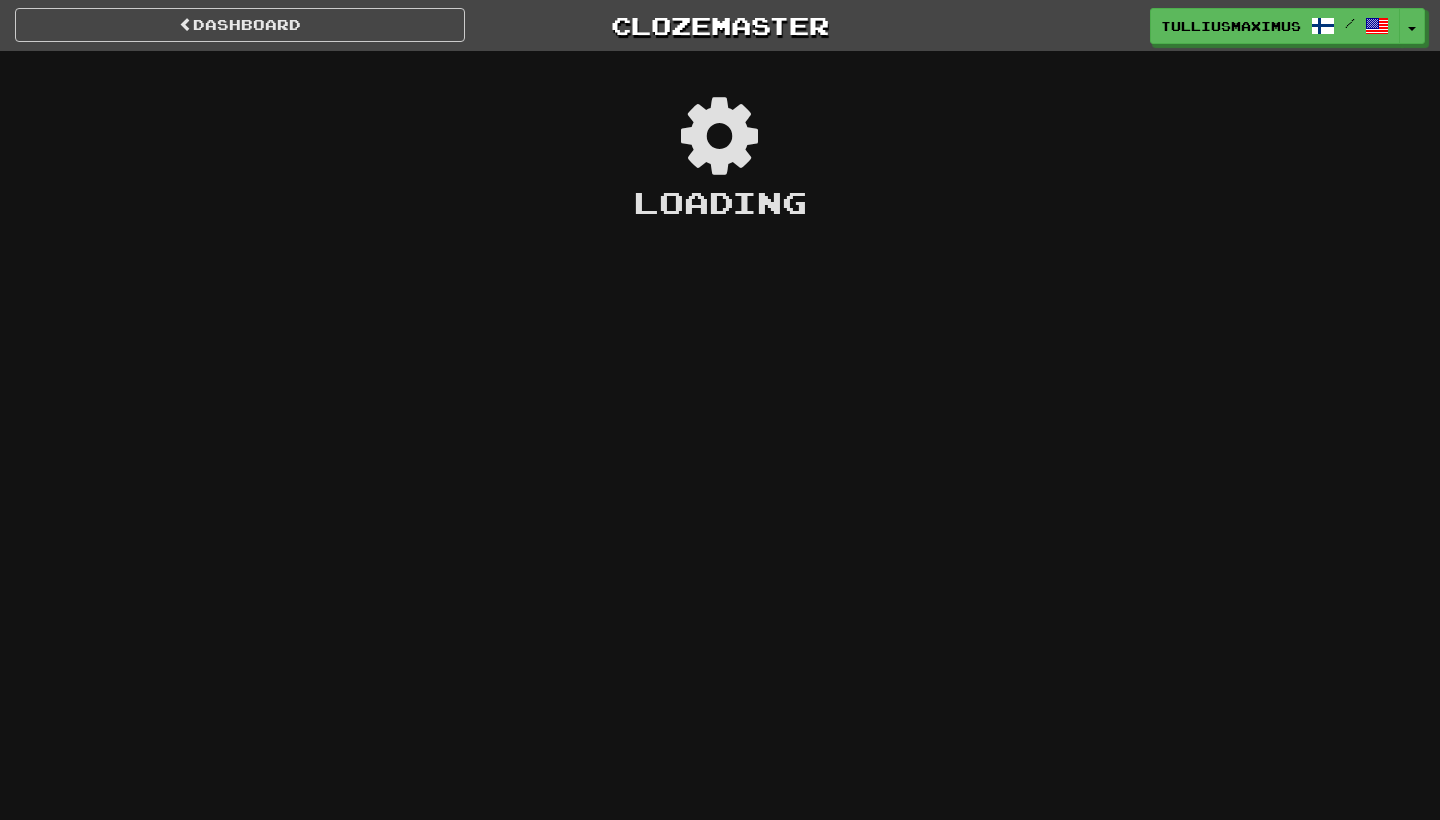 scroll, scrollTop: 0, scrollLeft: 0, axis: both 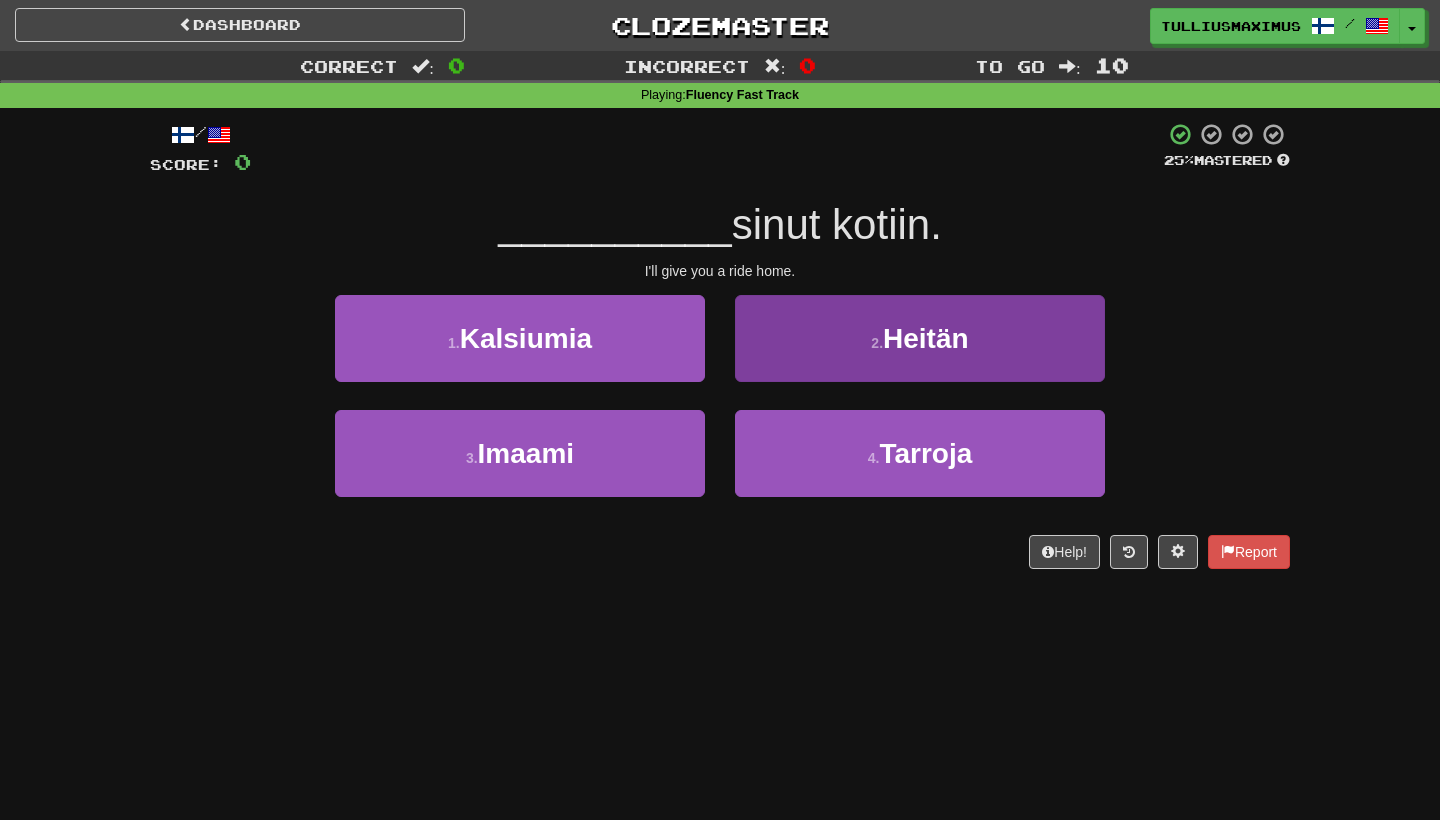 click on "2 .  Heitän" at bounding box center [920, 338] 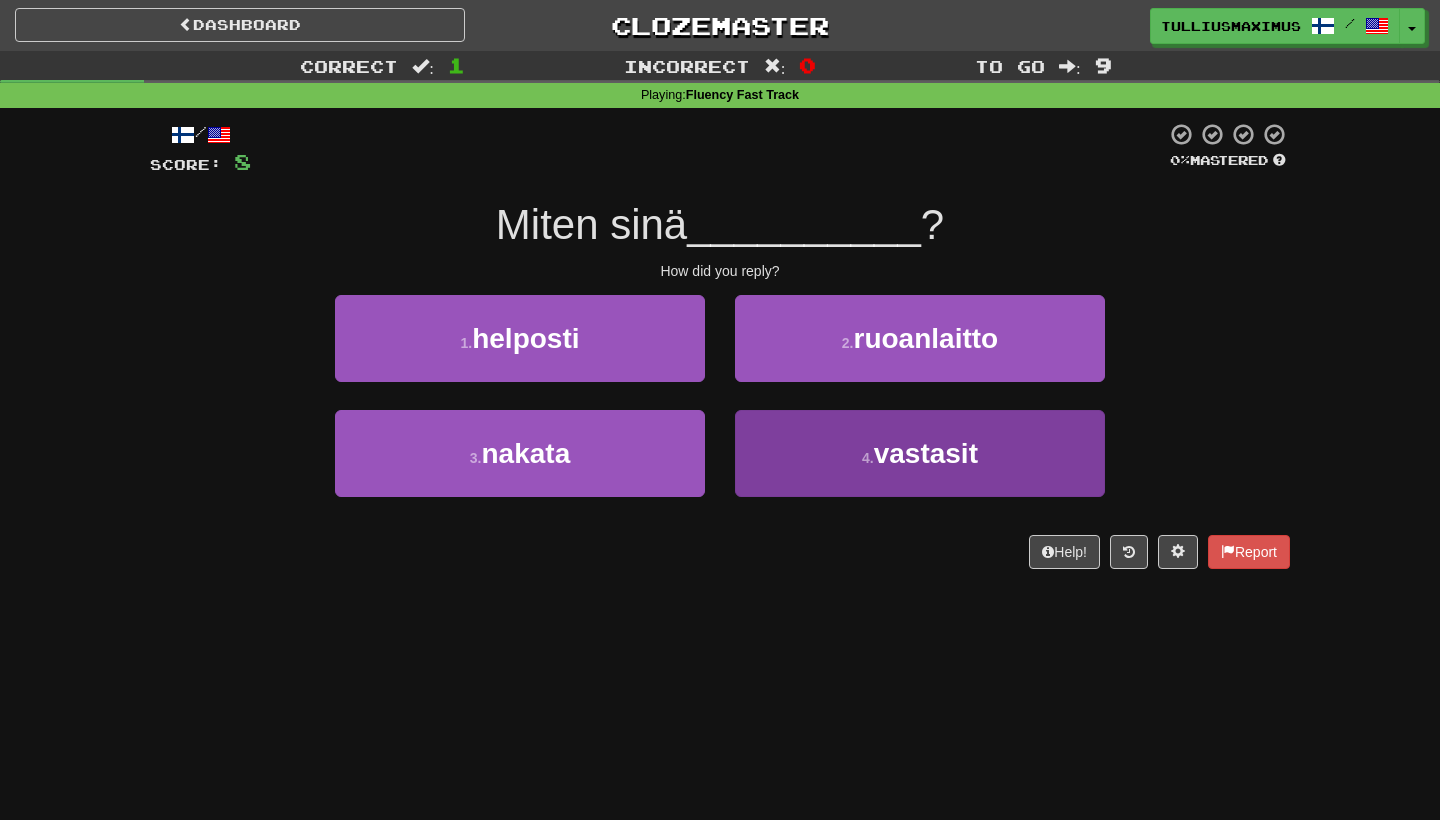 click on "4 .  vastasit" at bounding box center (920, 453) 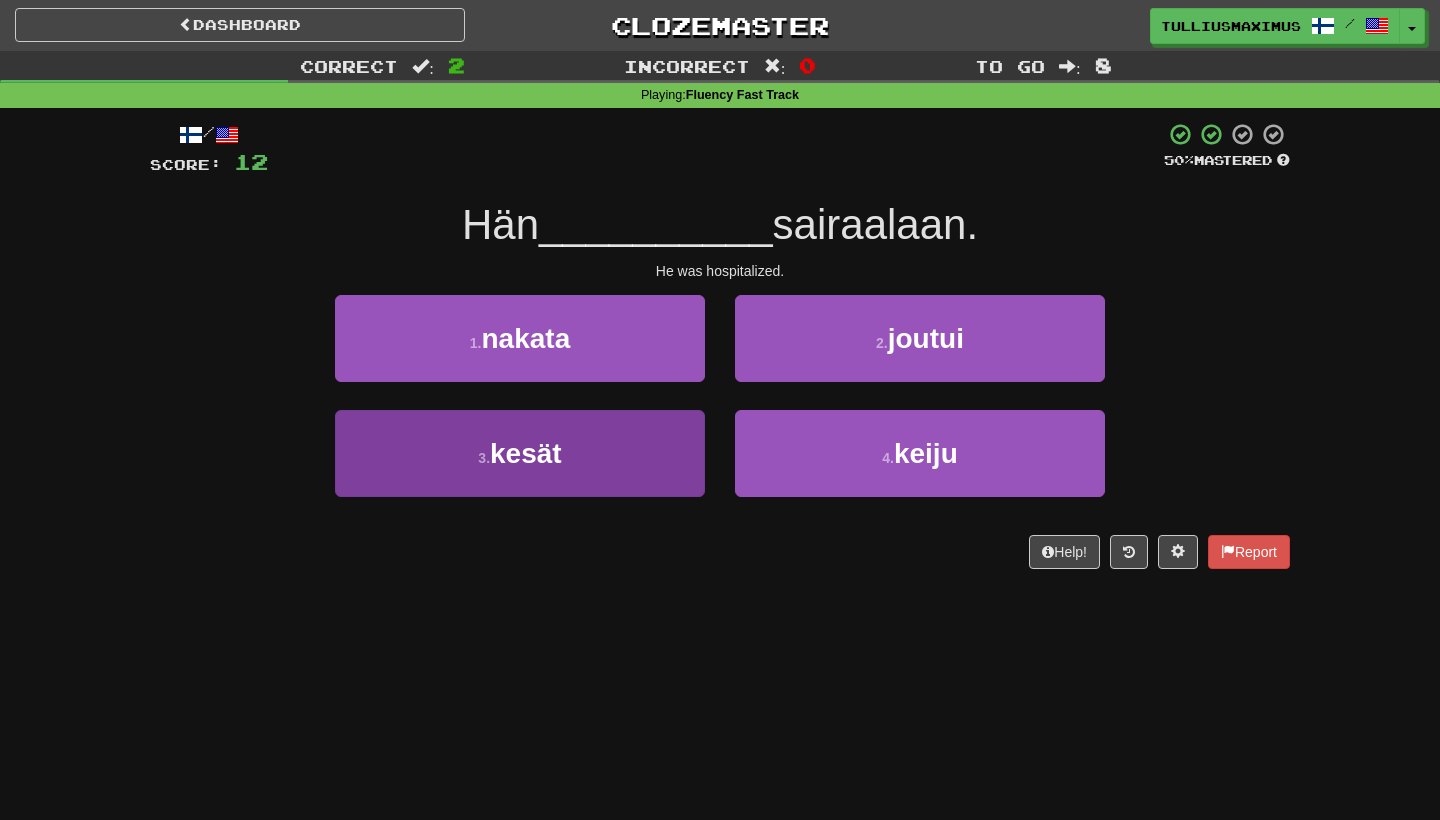 click on "3 .  kesät" at bounding box center [520, 453] 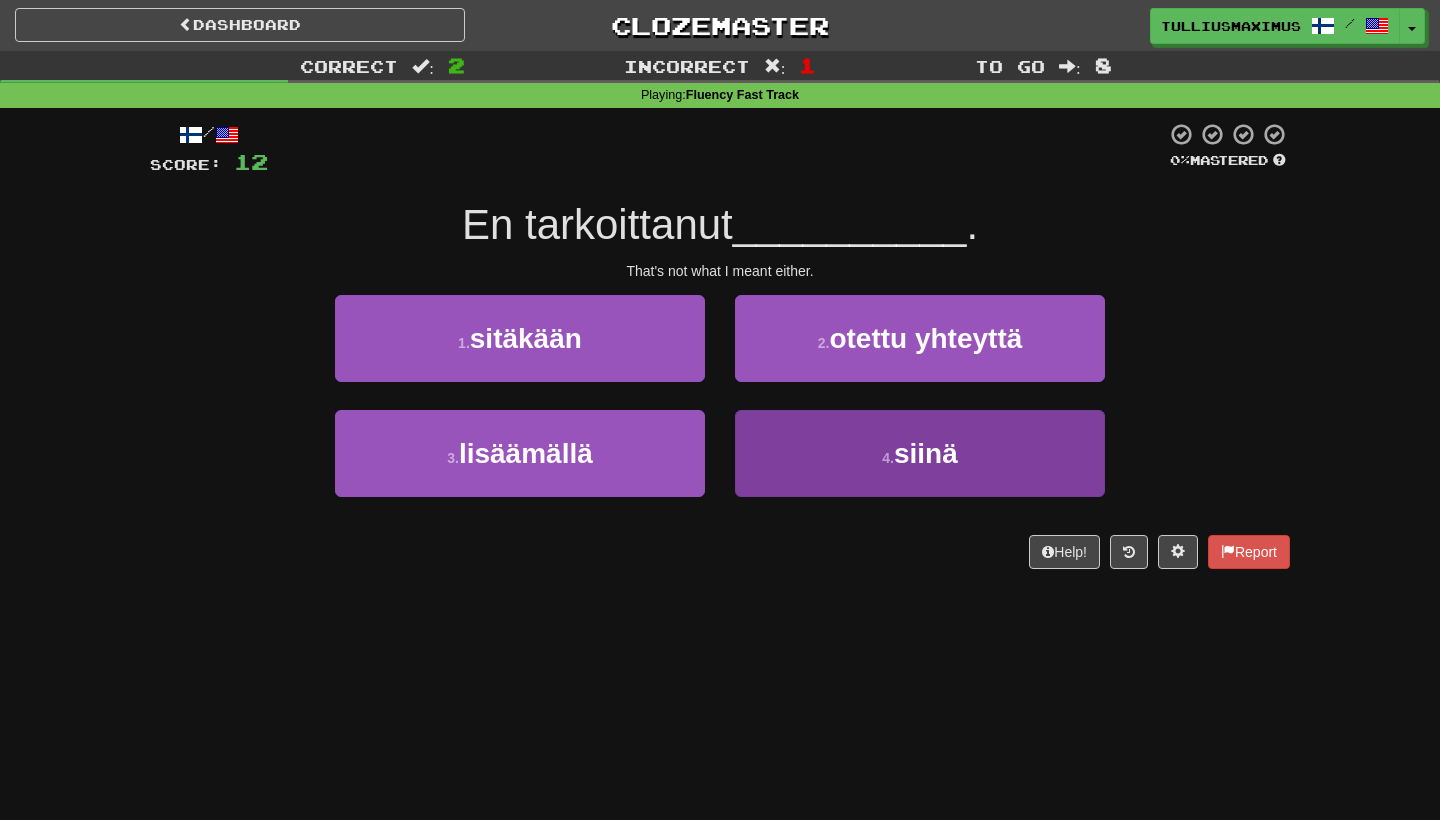 click on "4 .  siinä" at bounding box center [920, 453] 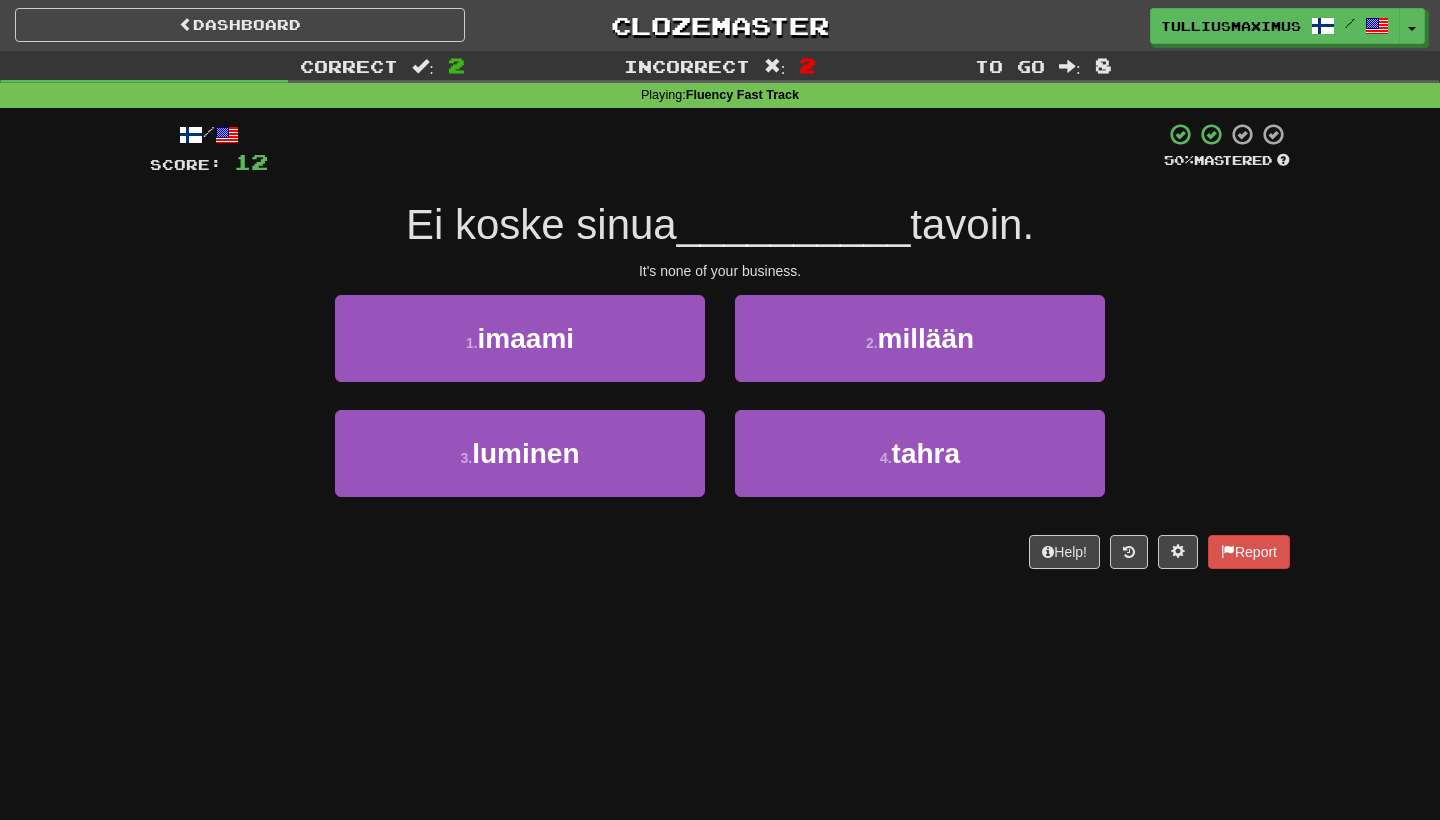 click on "It's none of your business." at bounding box center [720, 271] 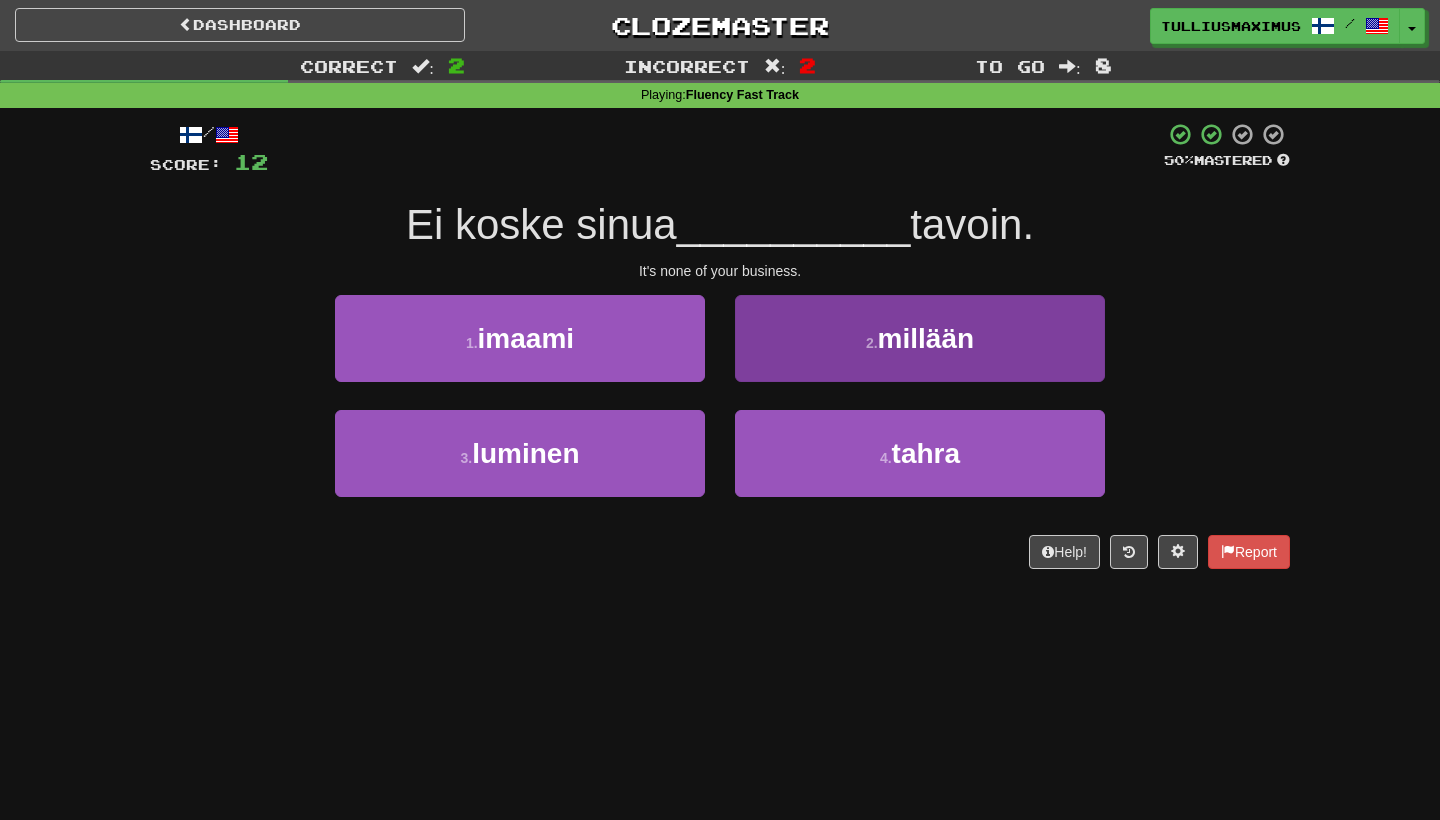 click on "2 .  millään" at bounding box center (920, 338) 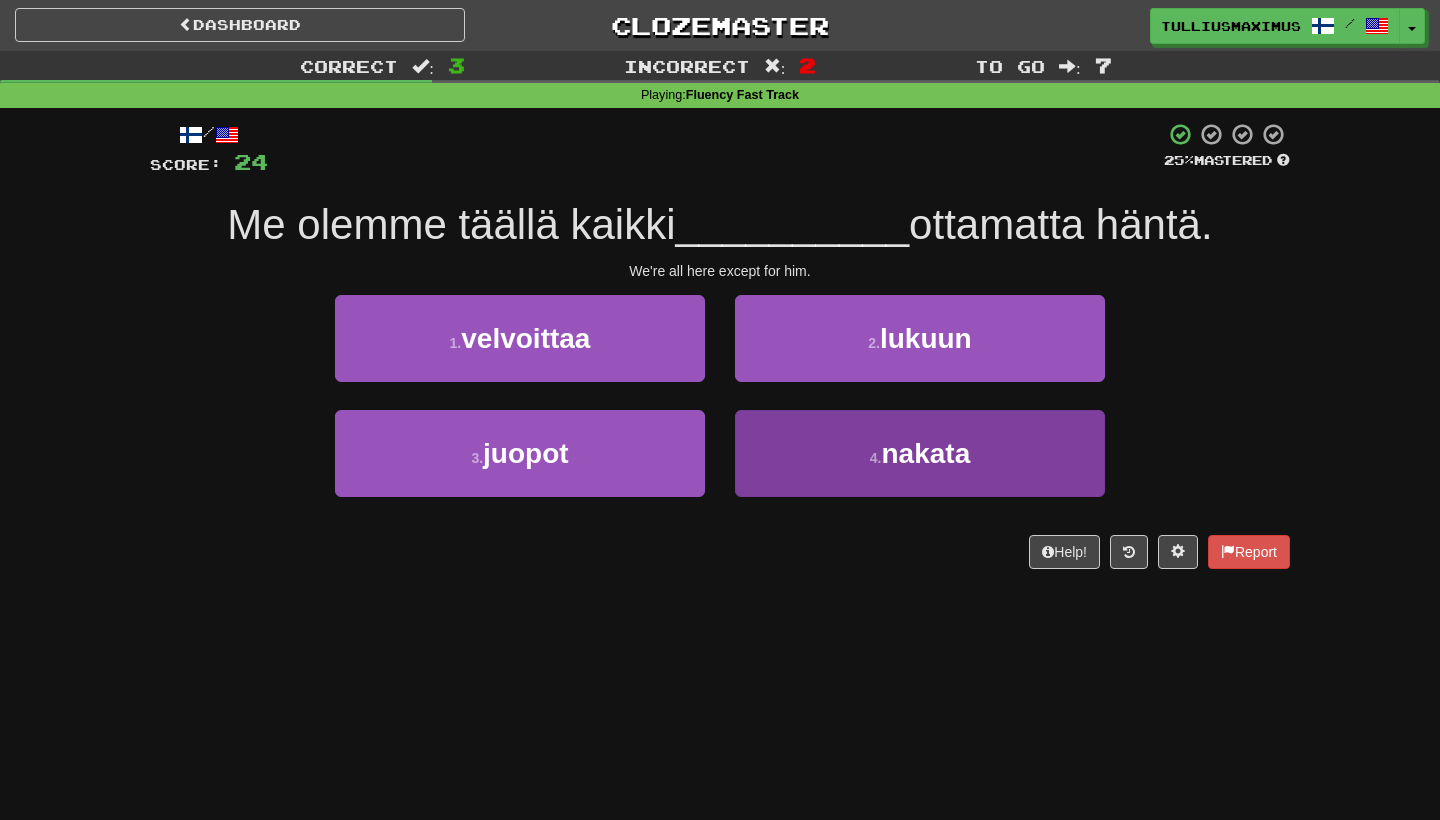 click on "4 .  nakata" at bounding box center [920, 453] 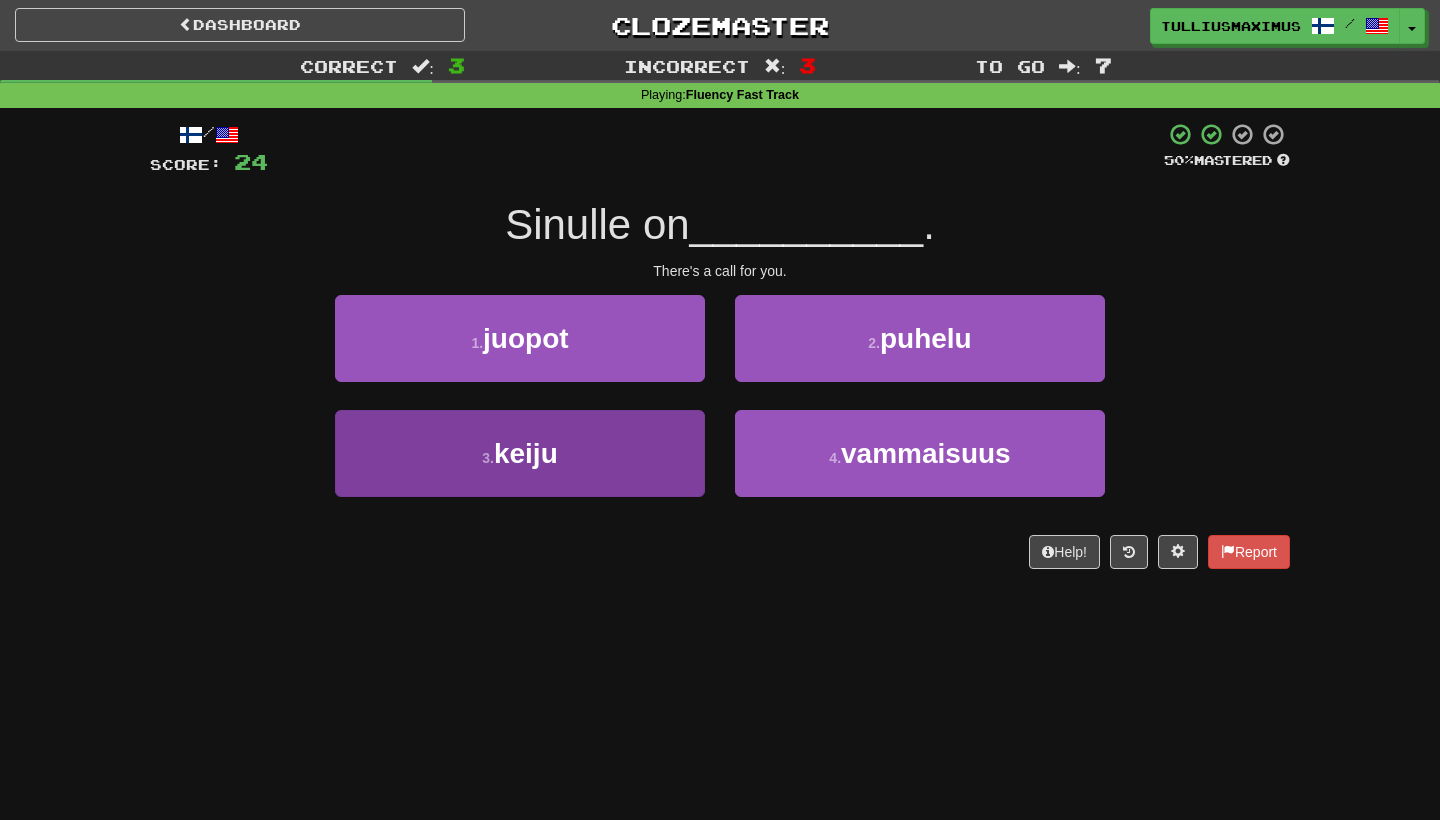 click on "3 .  keiju" at bounding box center (520, 453) 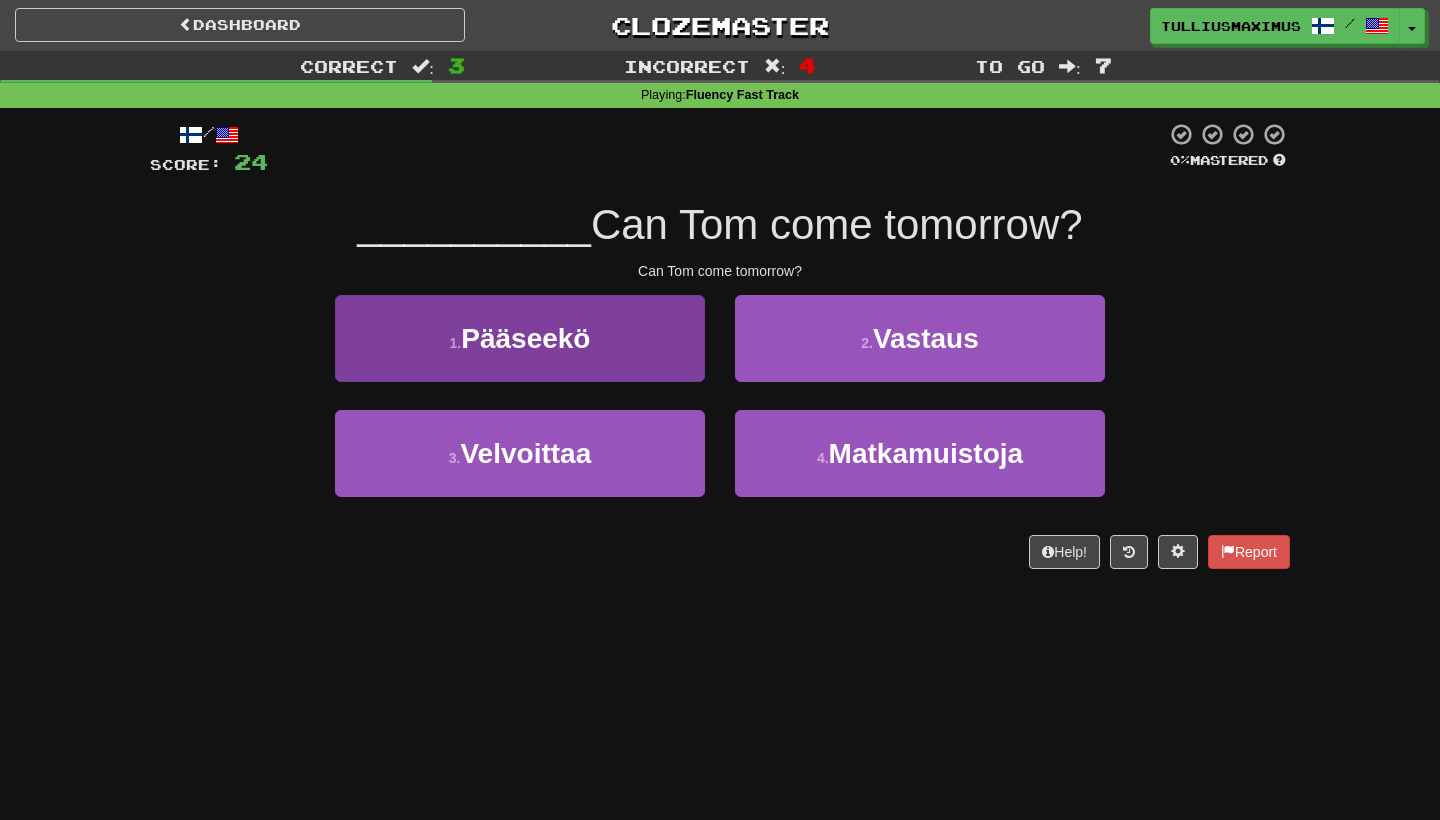 click on "1 .  Pääseekö" at bounding box center (520, 338) 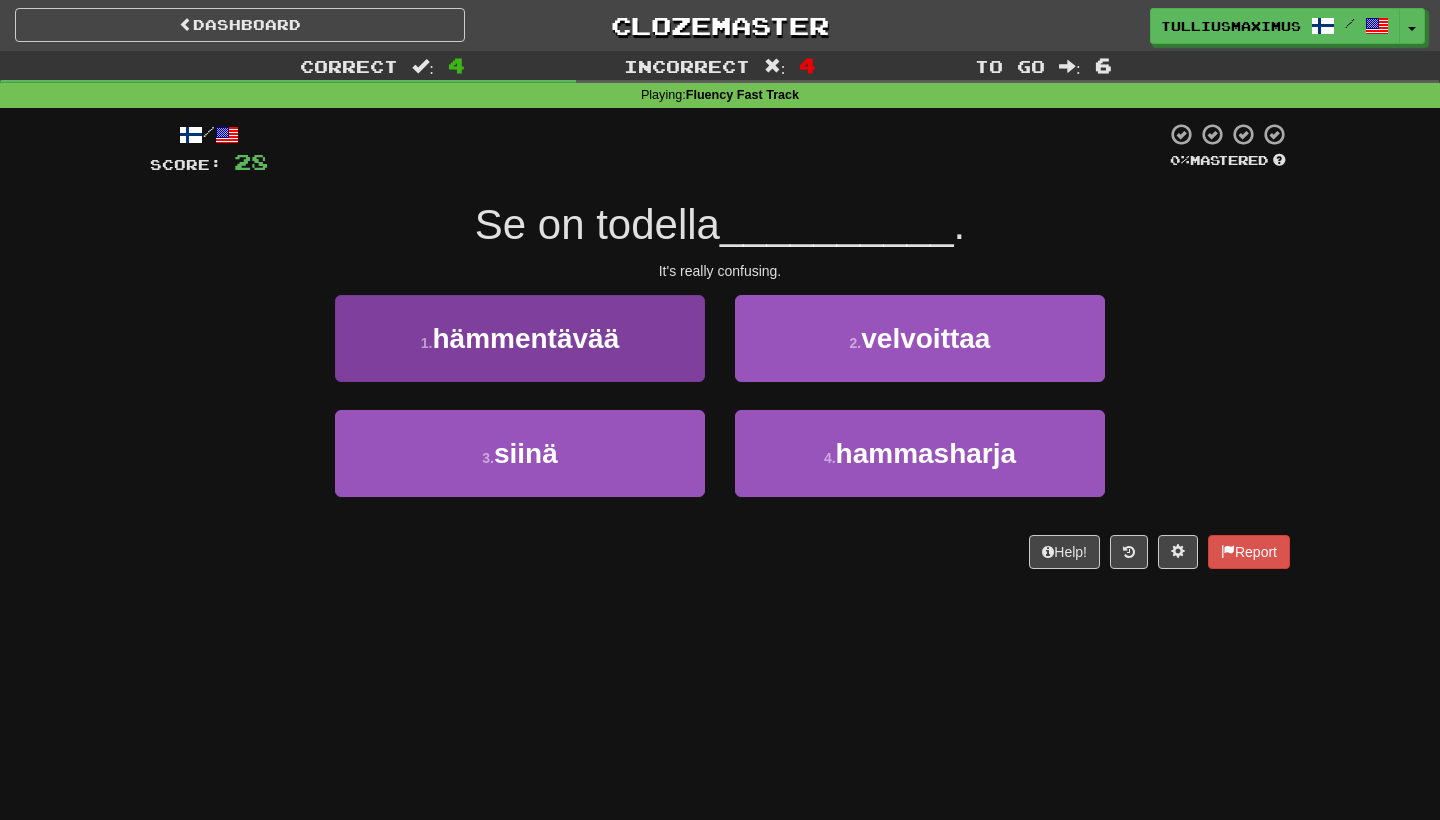 click on "1 .  hämmentävää" at bounding box center (520, 338) 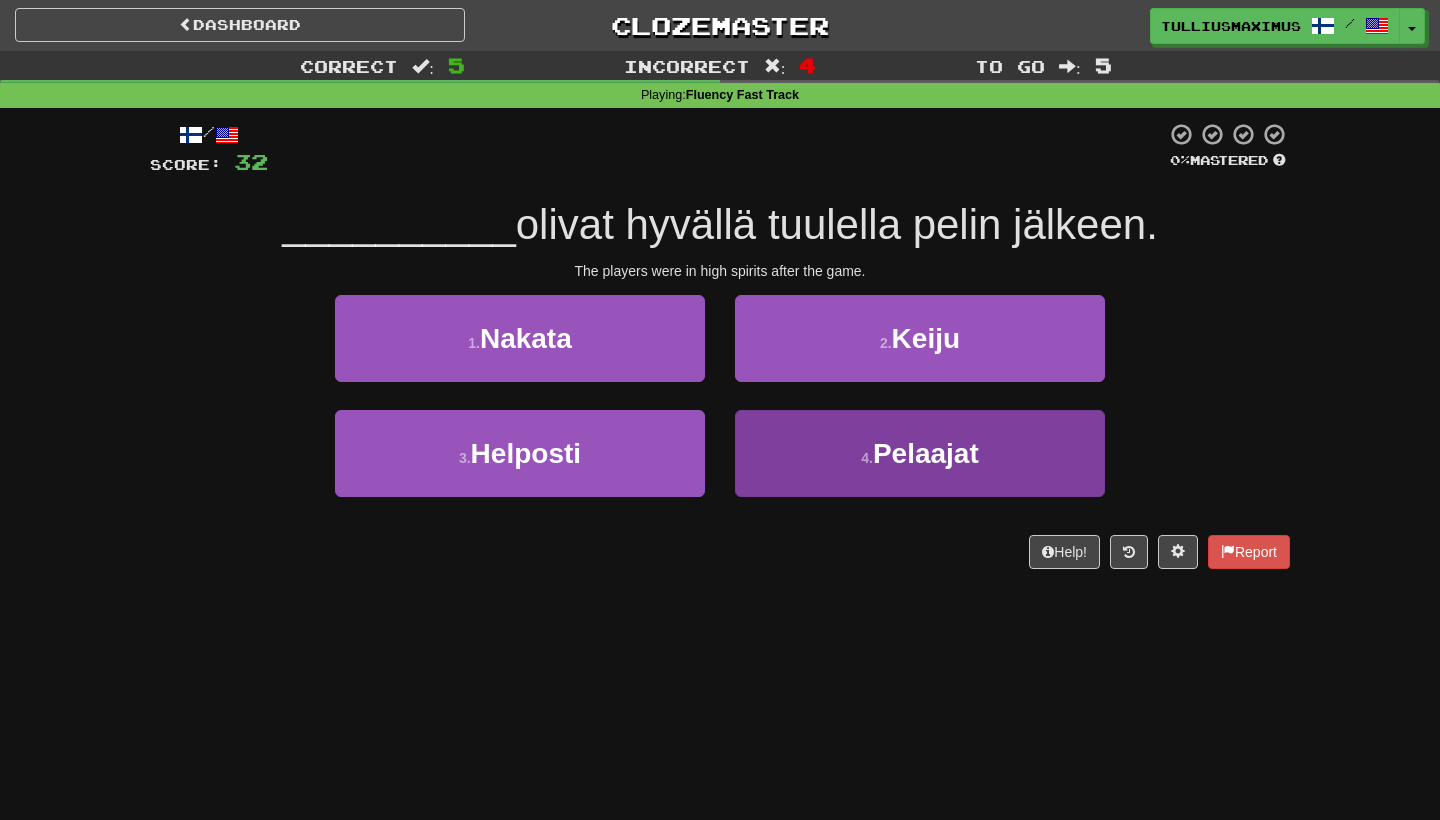 click on "4 .  Pelaajat" at bounding box center [920, 453] 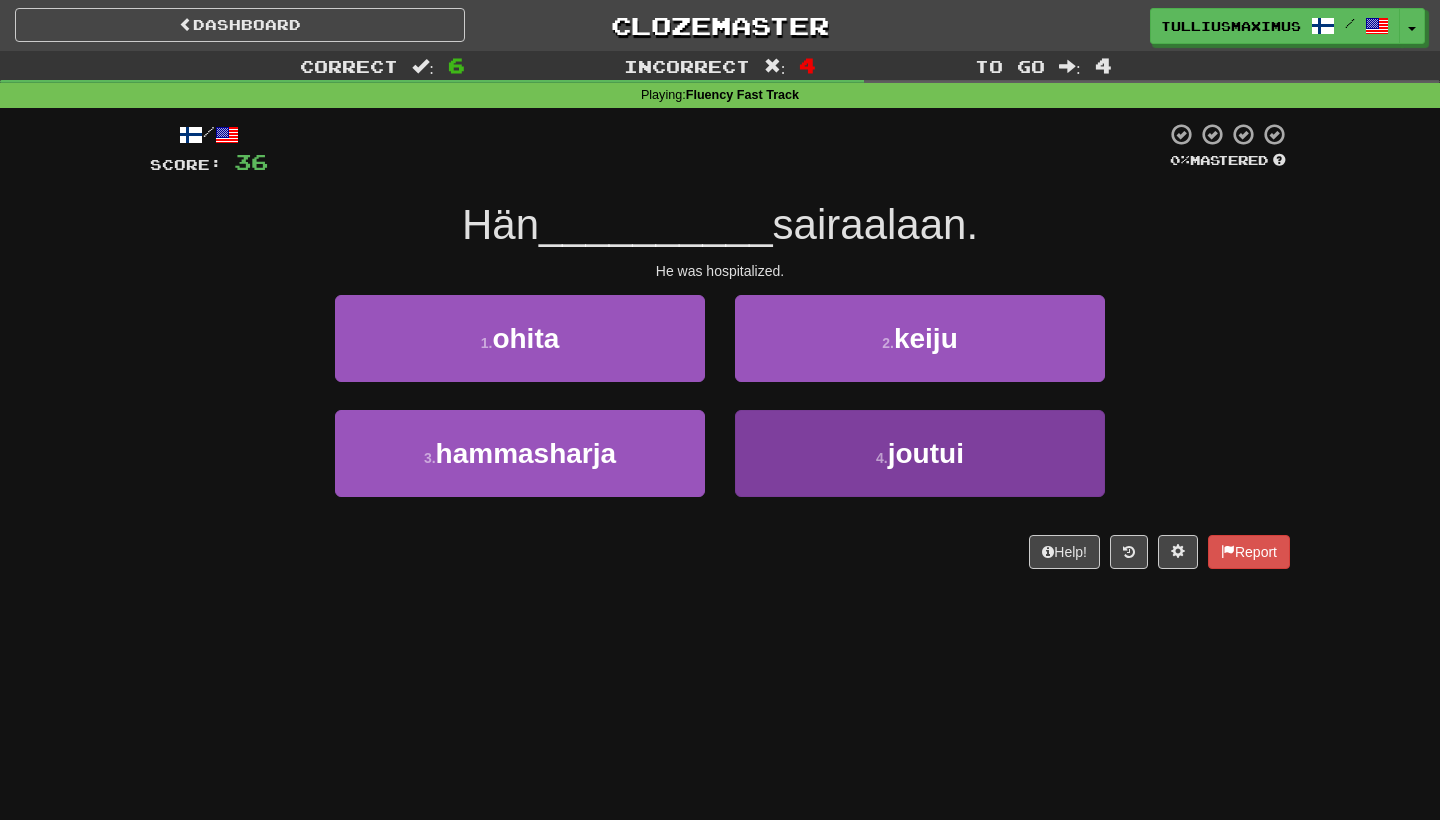 click on "4 .  joutui" at bounding box center (920, 453) 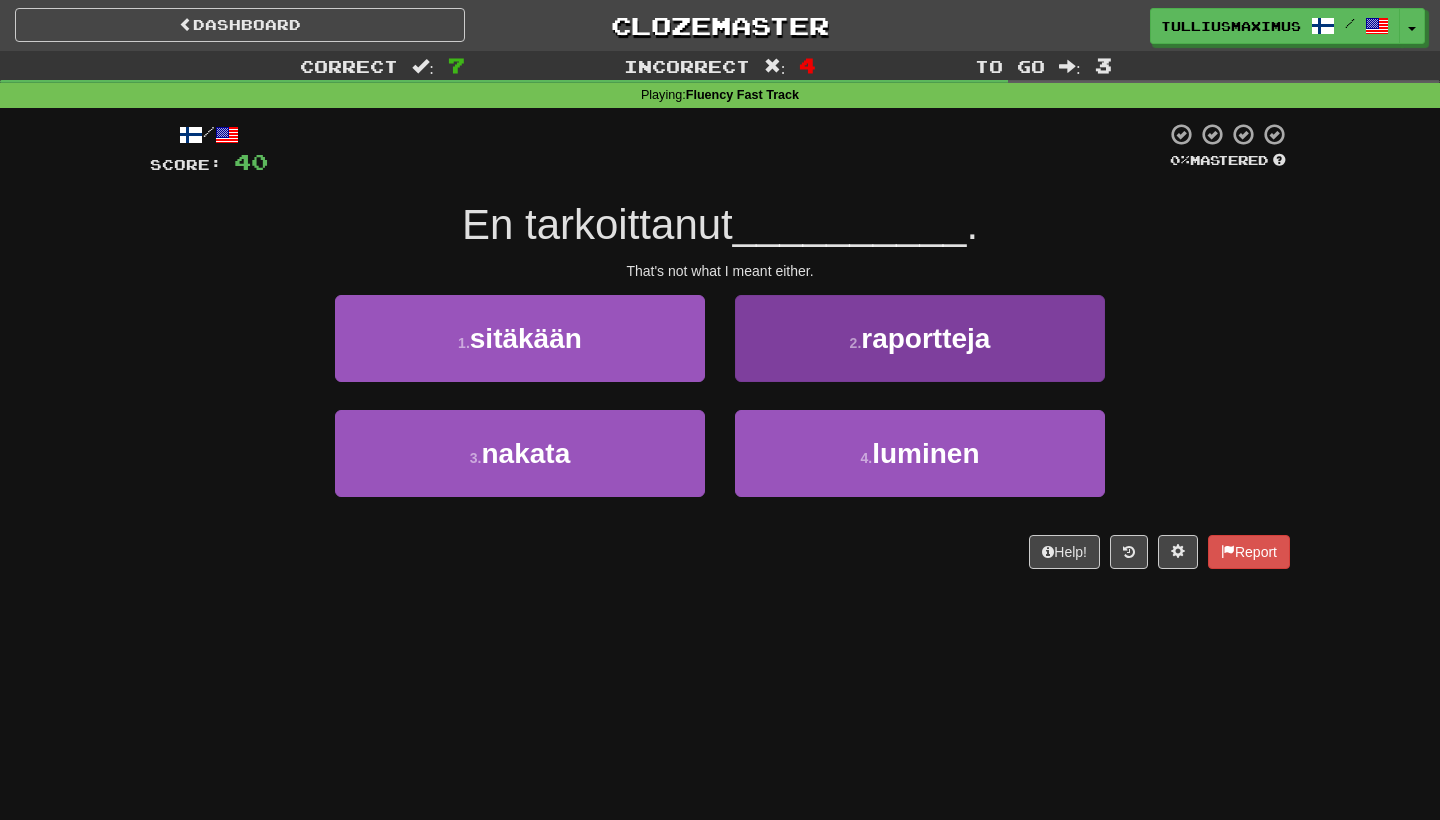 click on "2 .  raportteja" at bounding box center [920, 338] 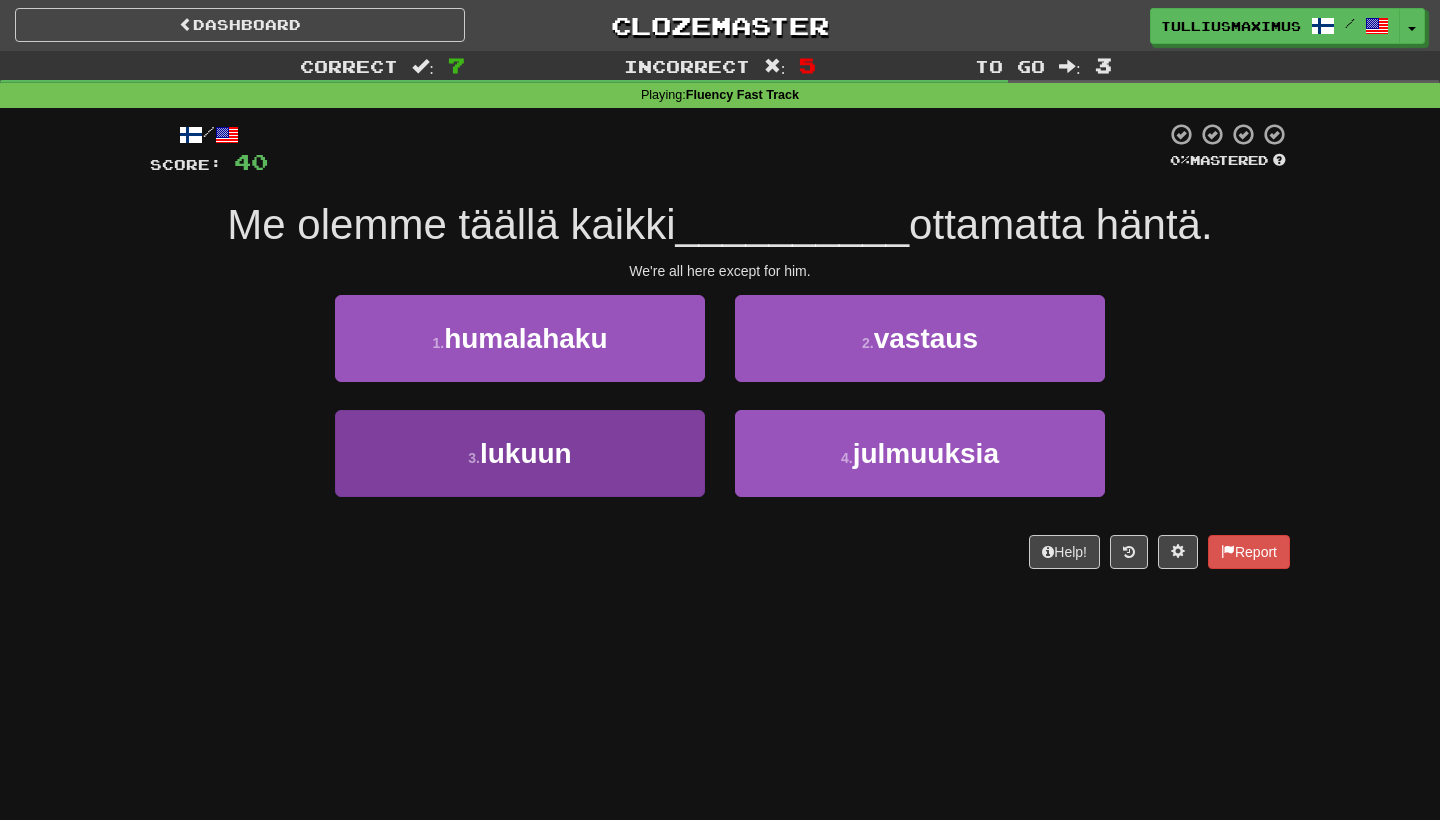 click on "3 .  lukuun" at bounding box center (520, 453) 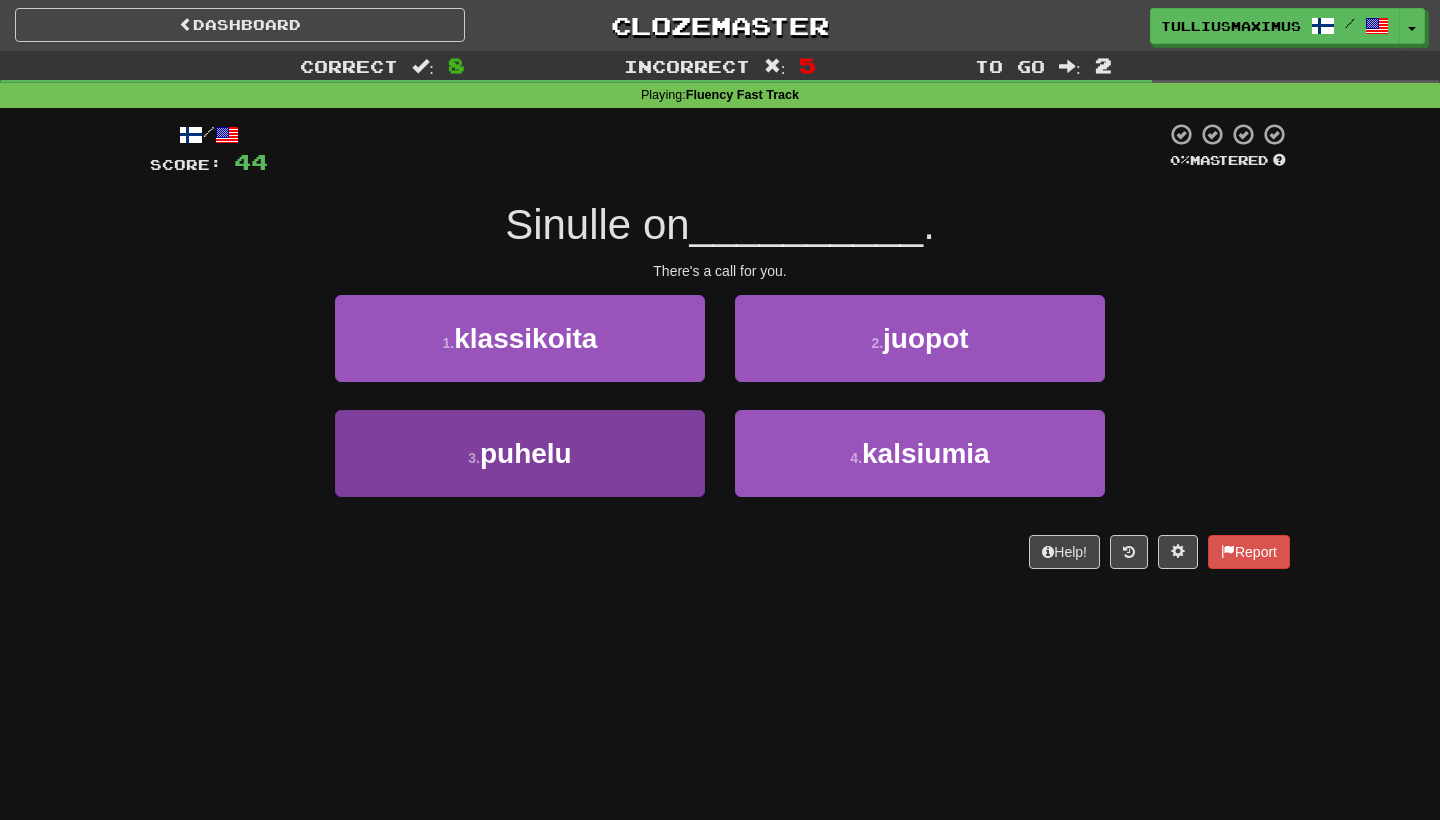 click on "3 .  puhelu" at bounding box center [520, 453] 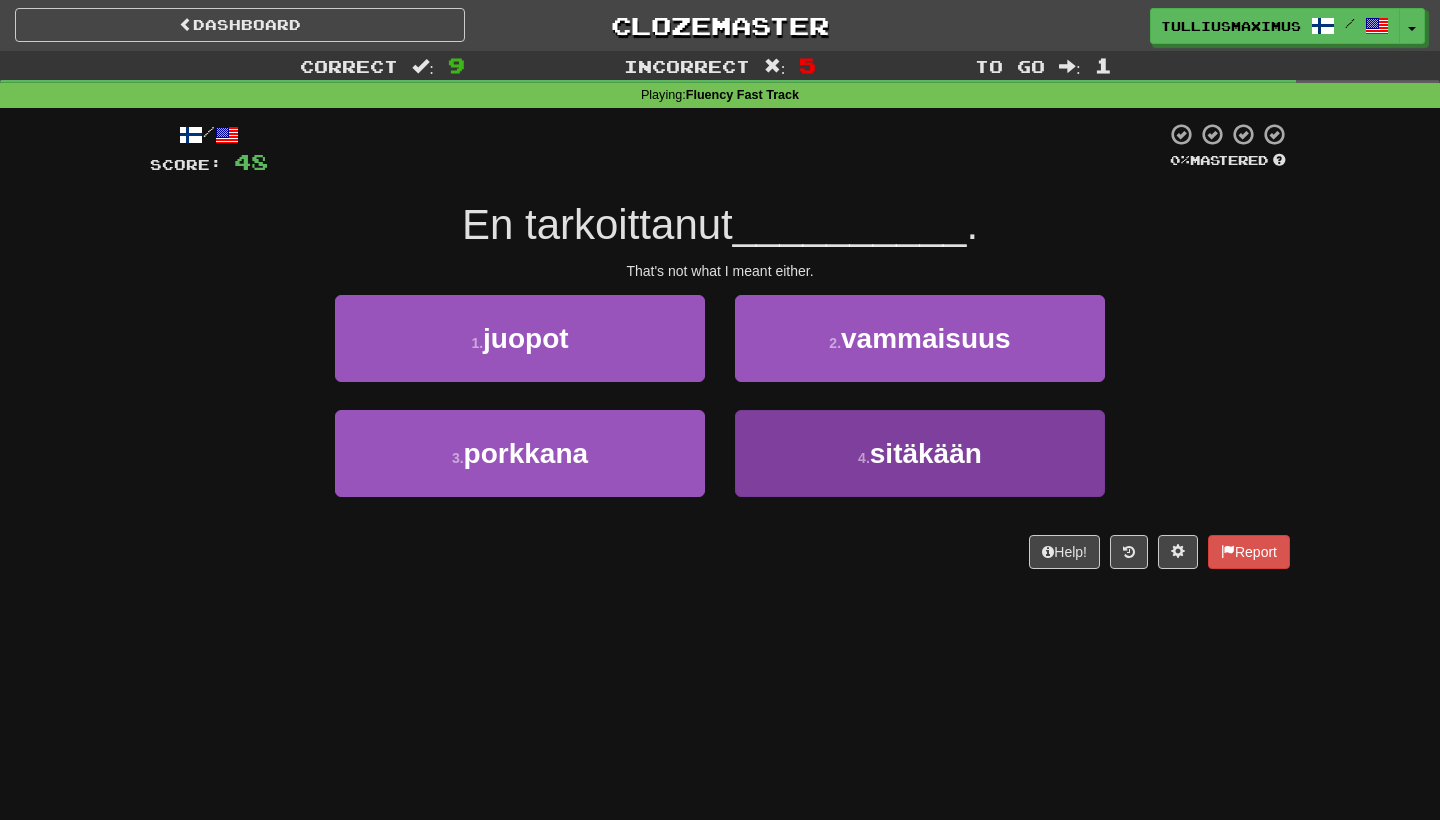 click on "4 .  sitäkään" at bounding box center [920, 453] 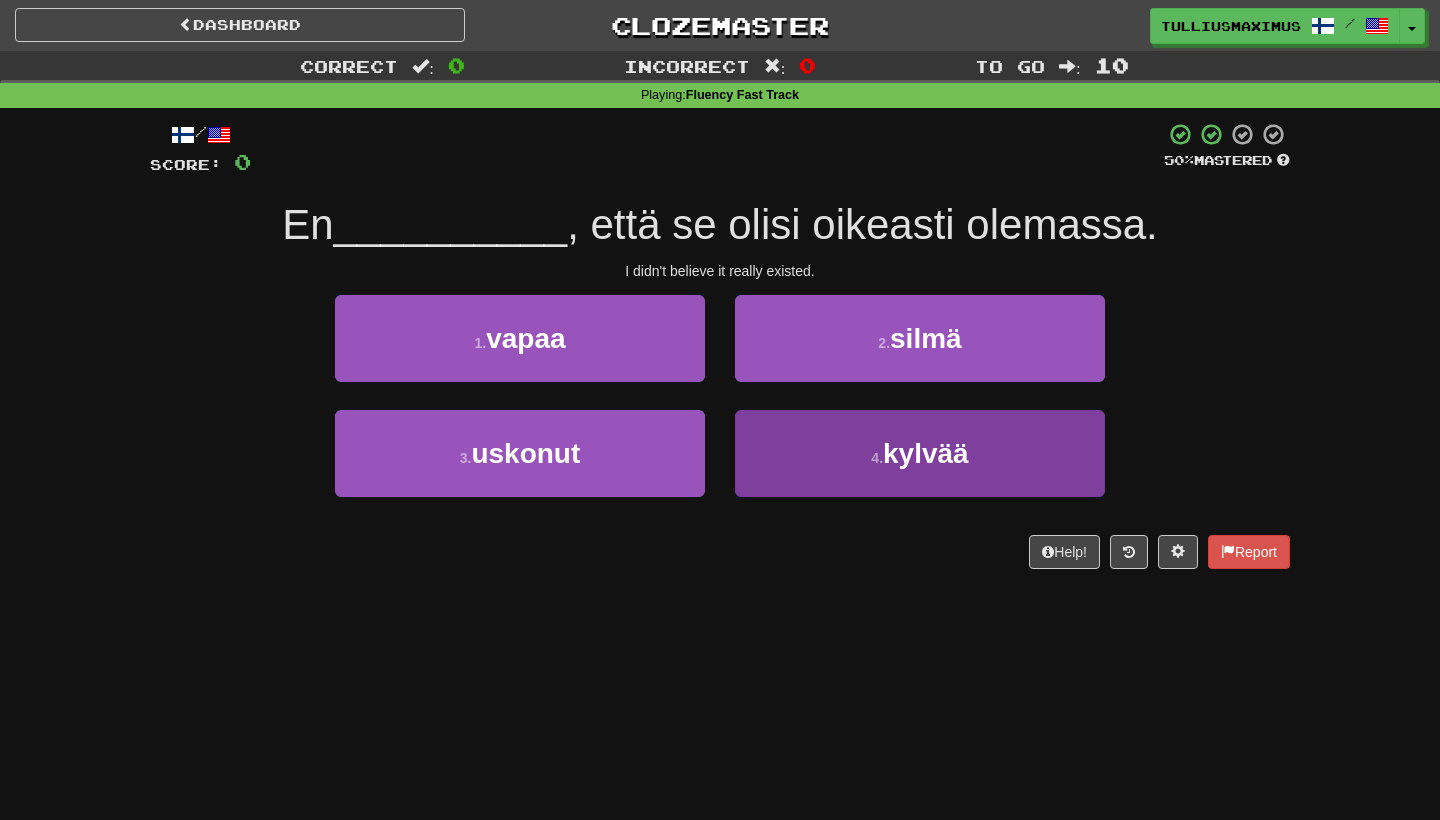 click on "4 .  kylvää" at bounding box center (920, 453) 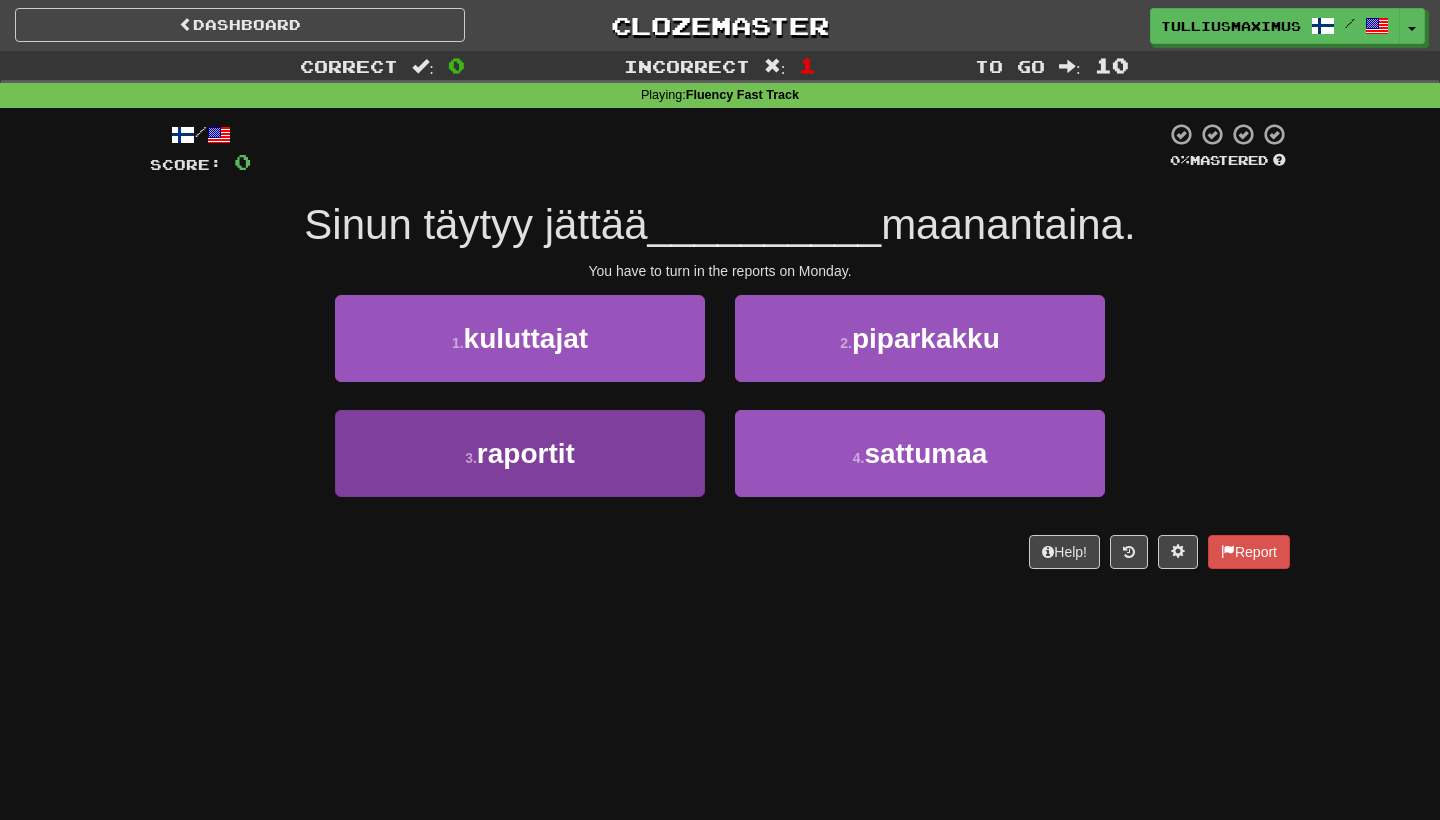 click on "3 .  raportit" at bounding box center [520, 453] 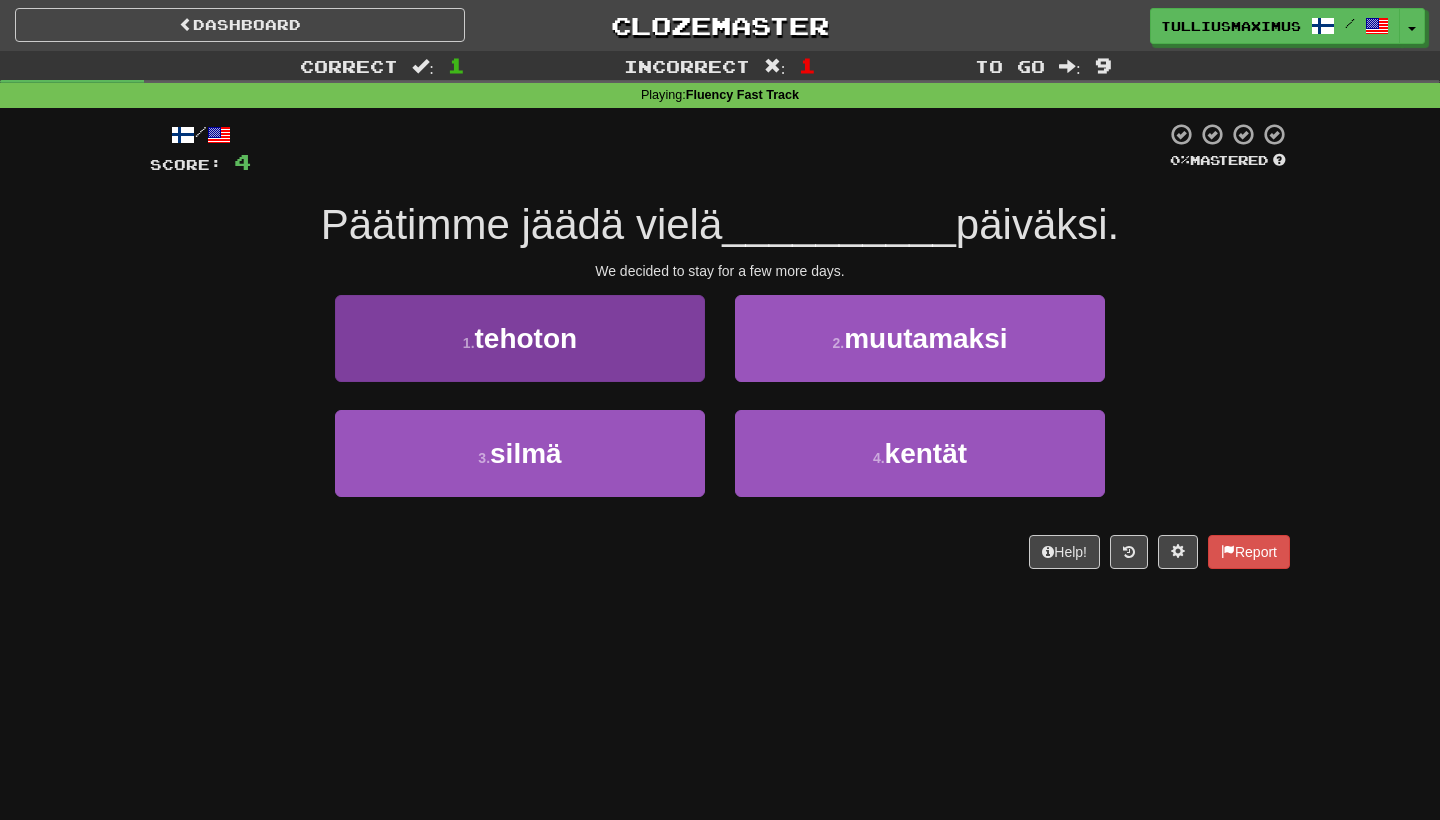 click on "1 .  tehoton" at bounding box center [520, 338] 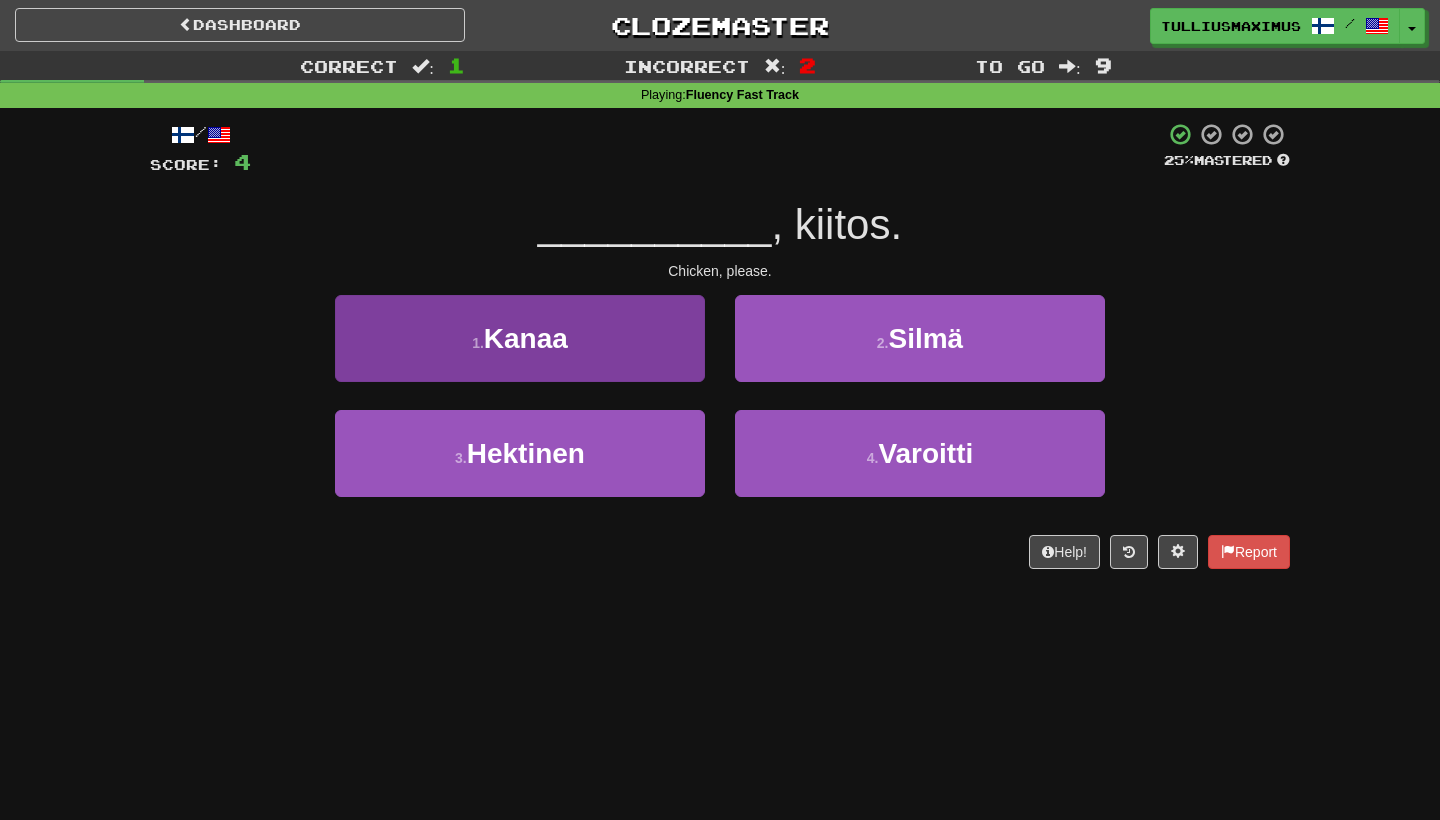 click on "1 .  Kanaa" at bounding box center (520, 338) 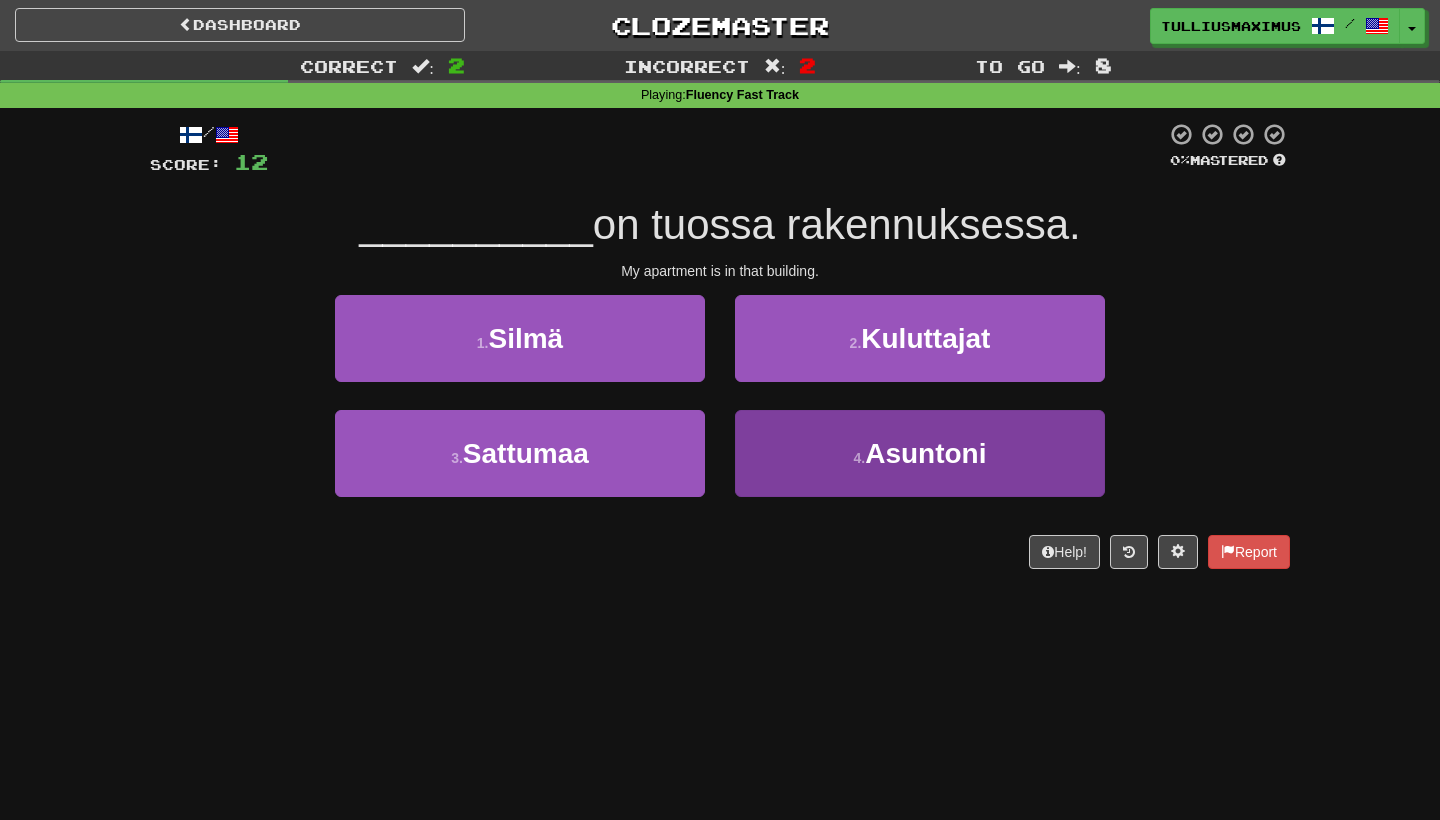 click on "4 .  Asuntoni" at bounding box center [920, 453] 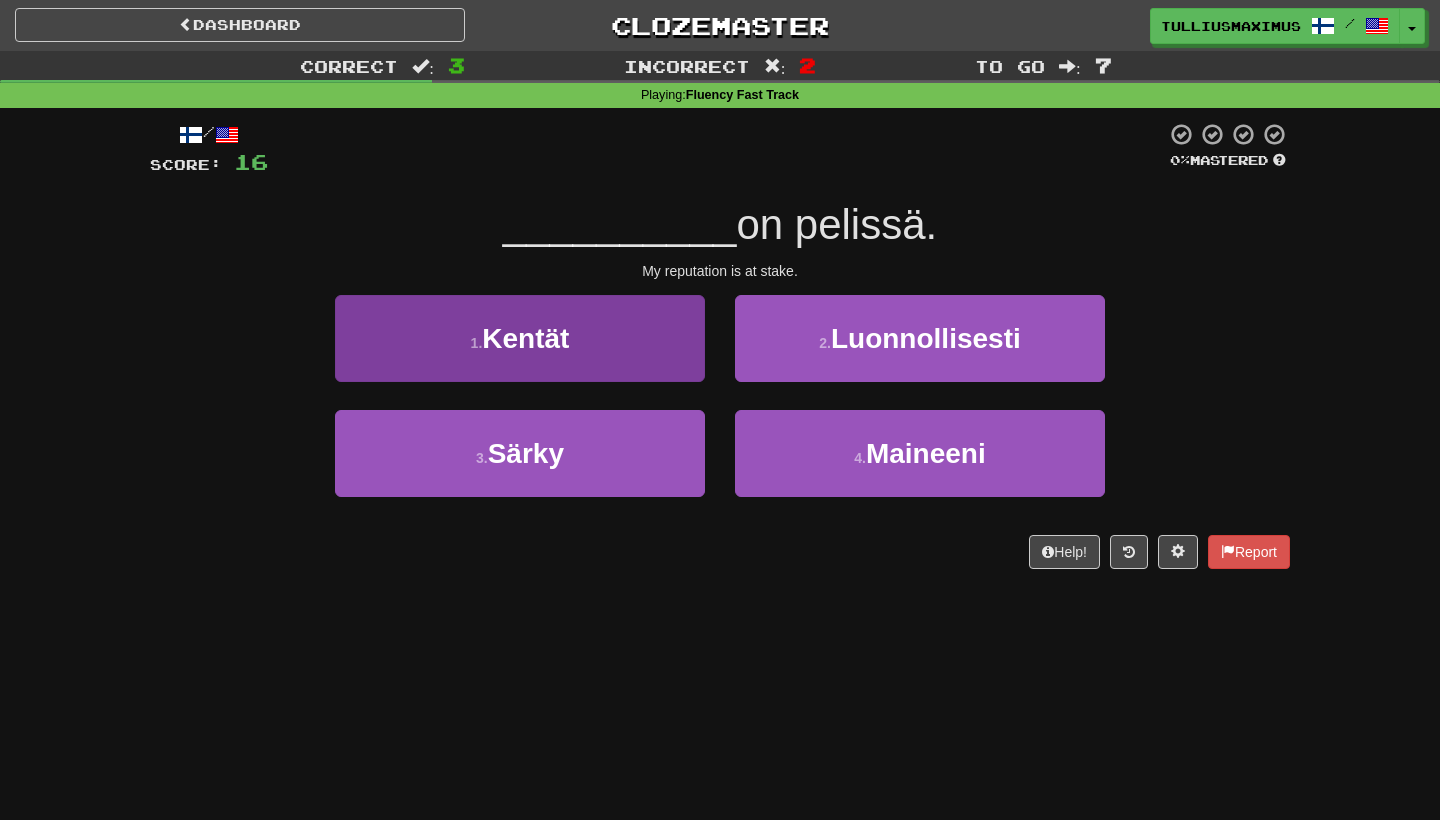 click on "1 .  Kentät" at bounding box center [520, 338] 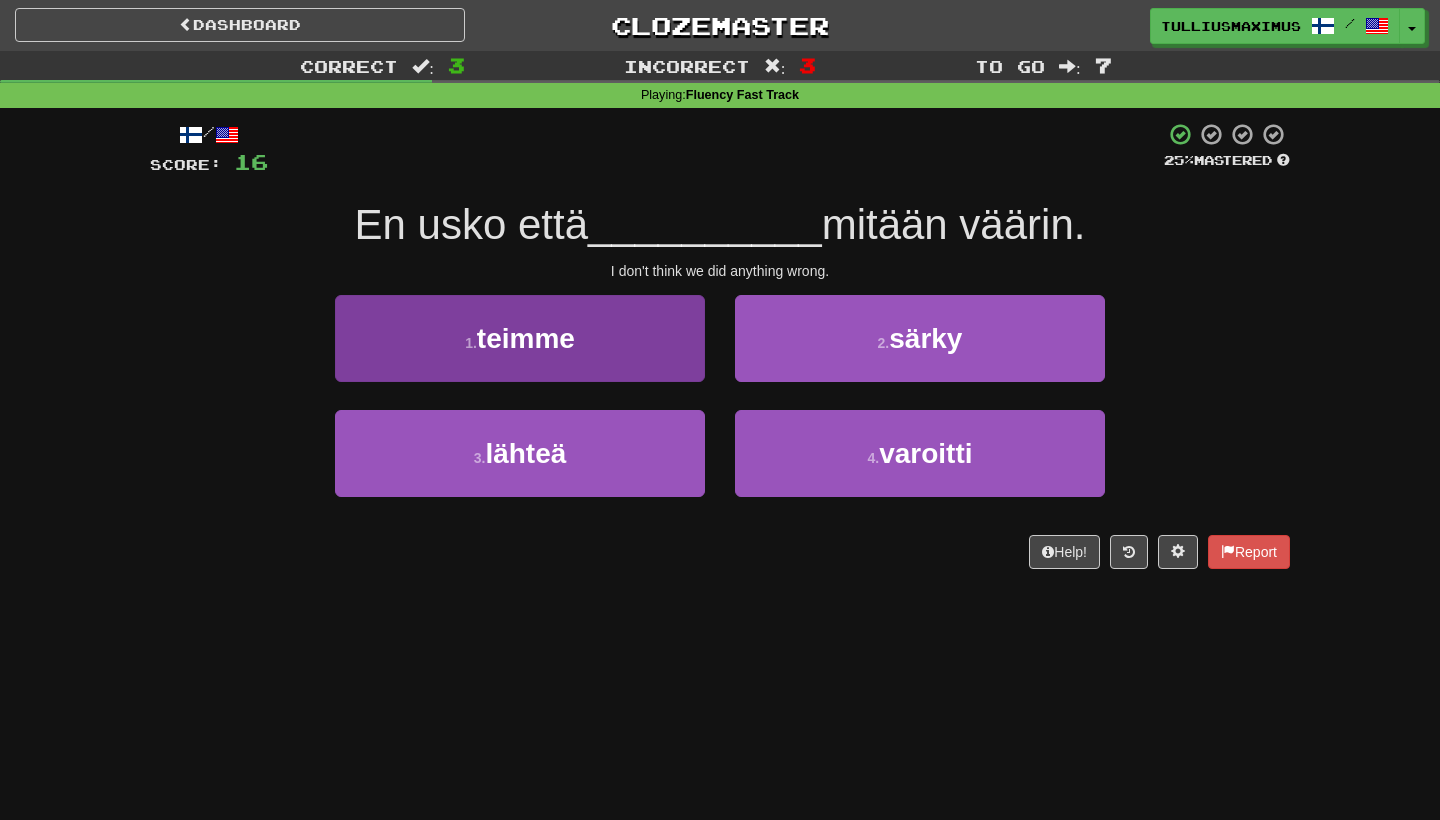 click on "1 .  teimme" at bounding box center [520, 338] 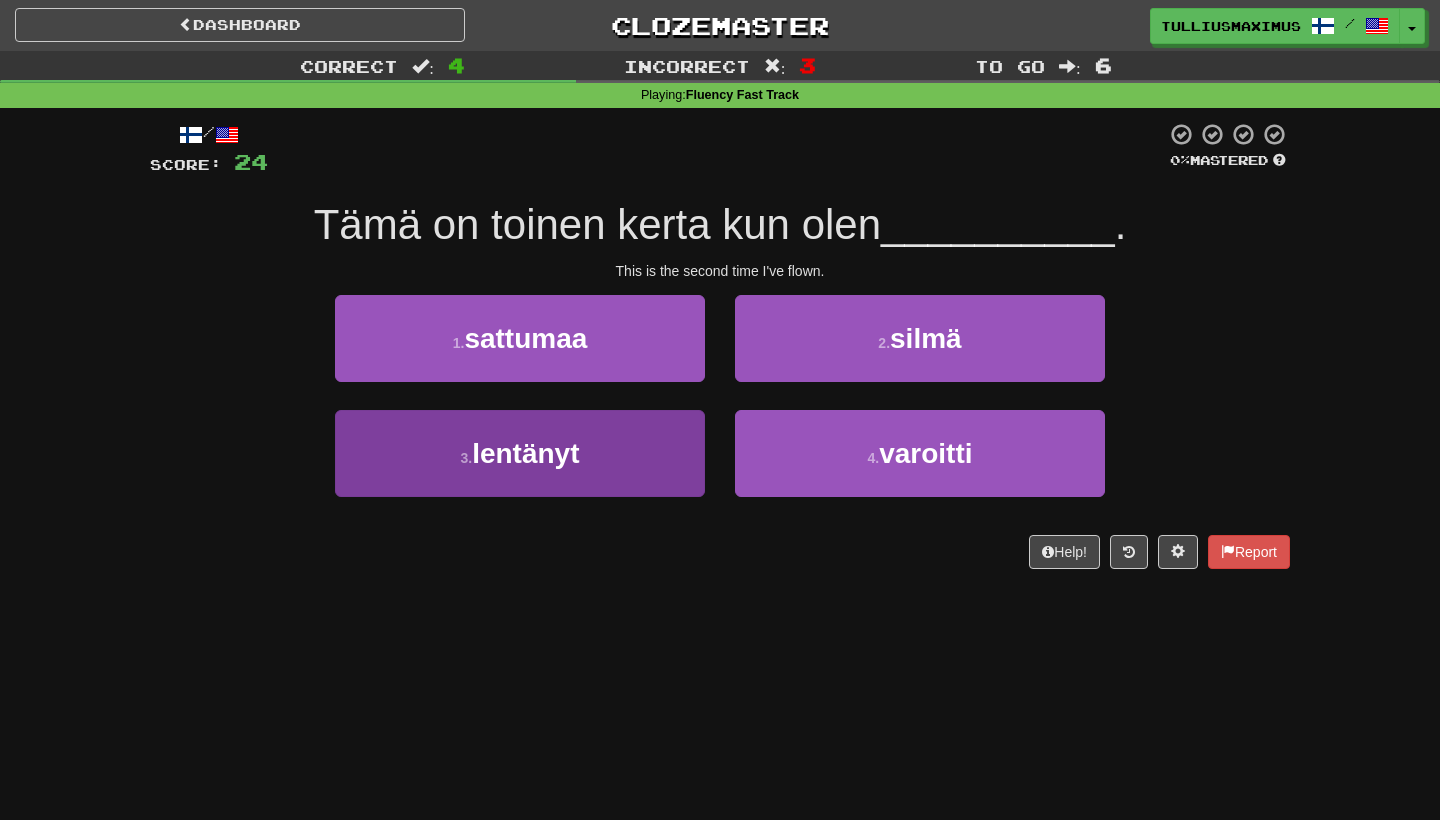 click on "3 .  lentänyt" at bounding box center (520, 453) 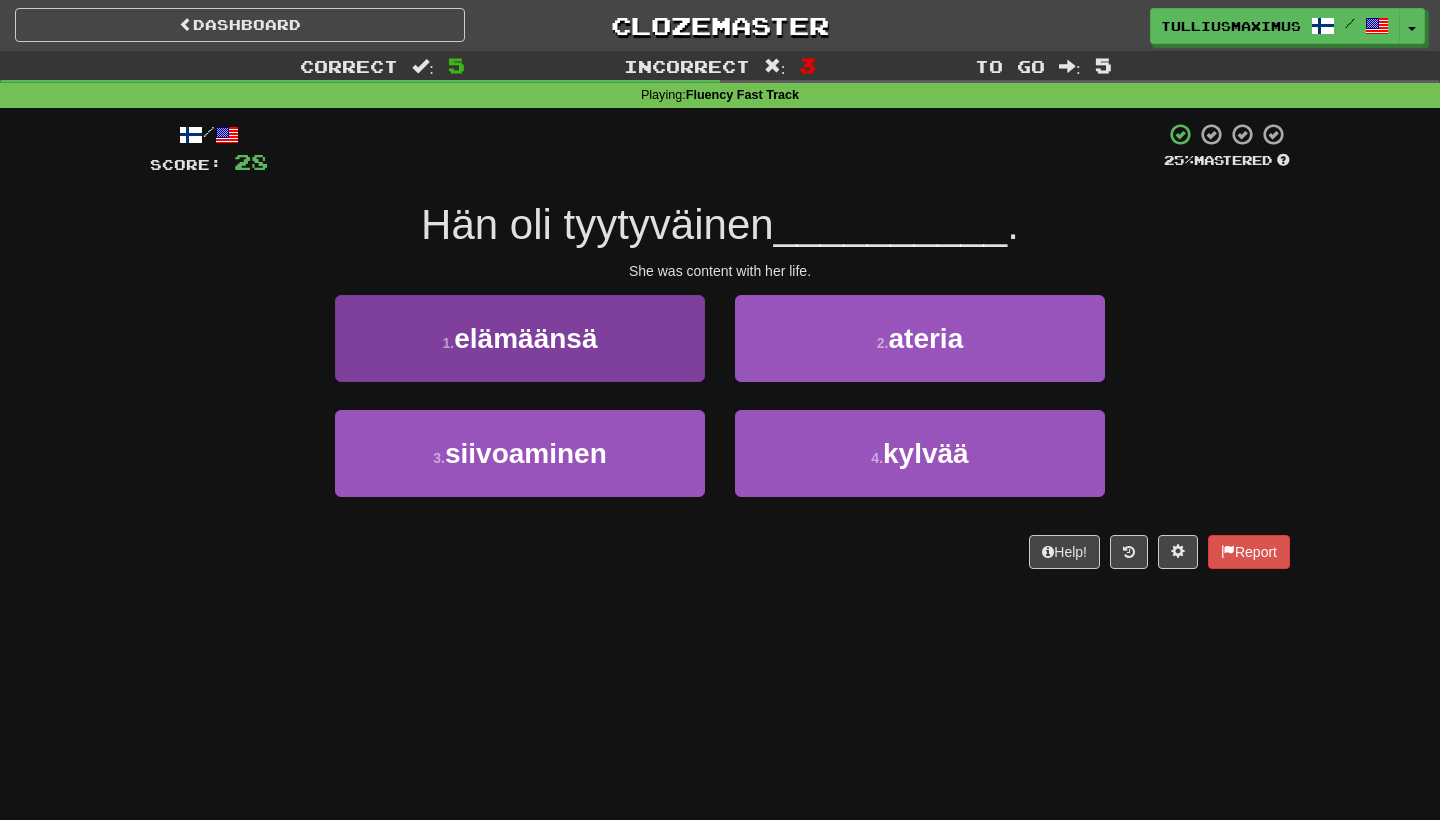 click on "1 .  elämäänsä" at bounding box center [520, 338] 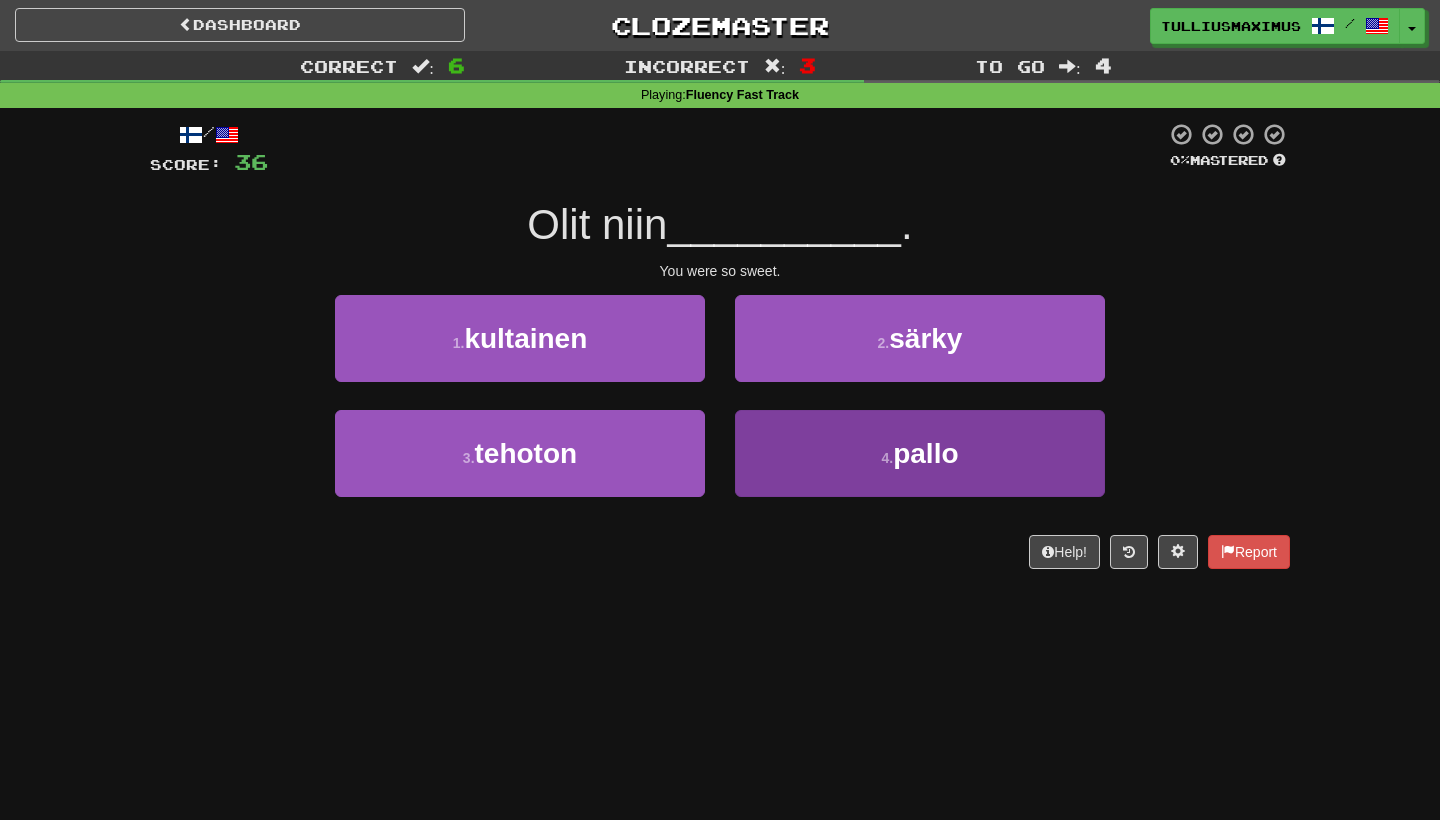 click on "4 .  pallo" at bounding box center (920, 453) 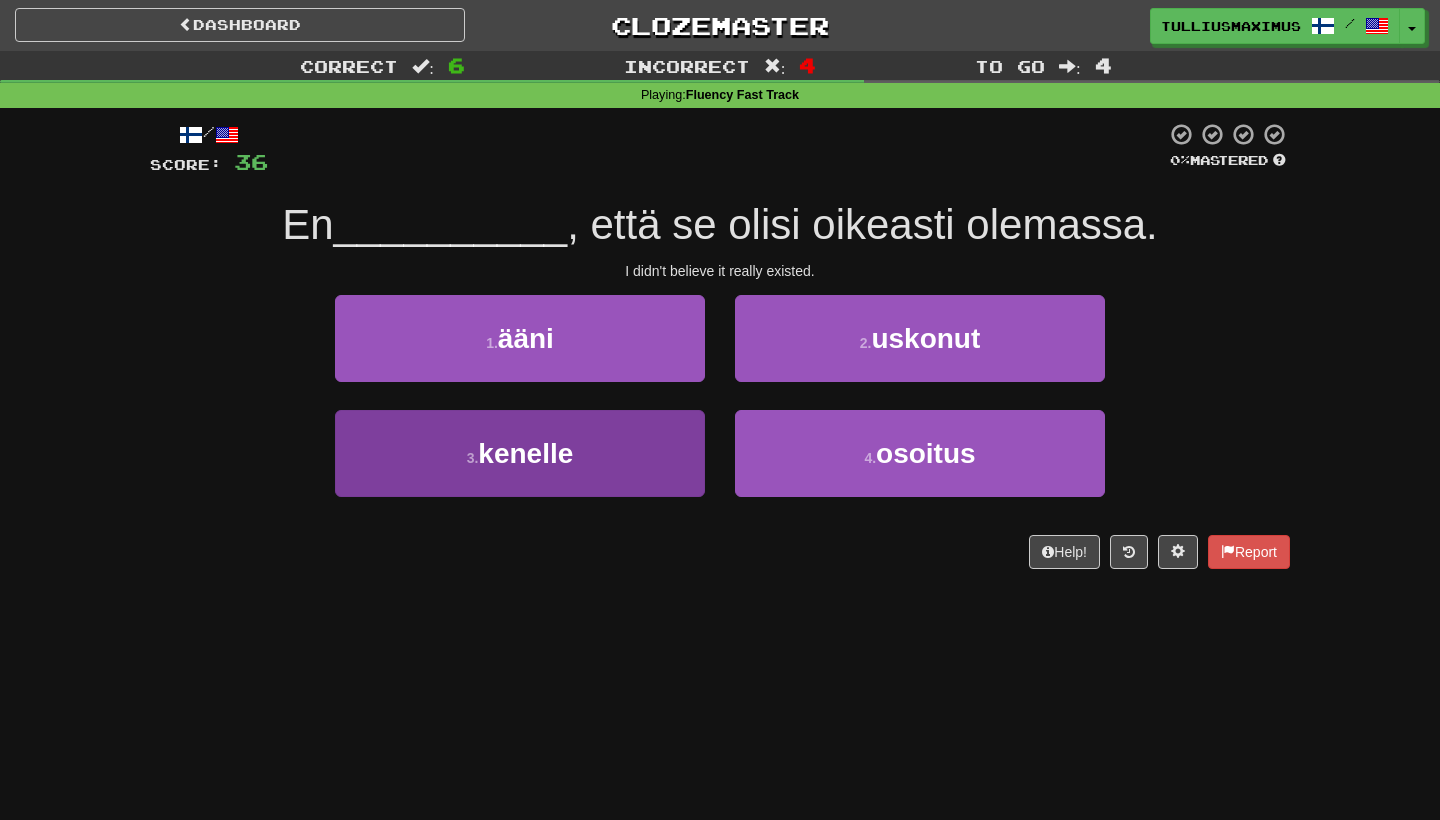 click on "3 .  kenelle" at bounding box center (520, 453) 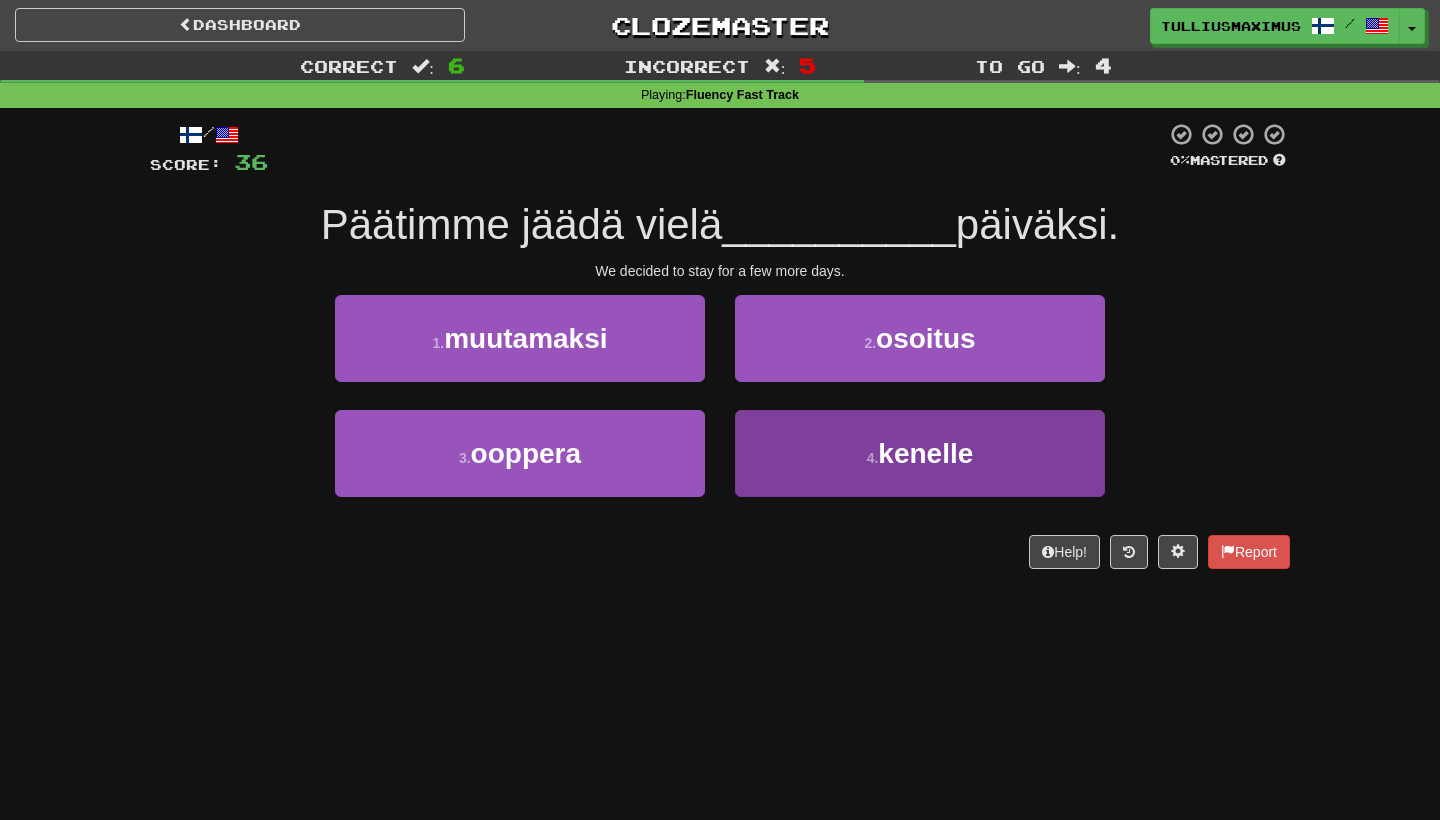 click on "4 .  kenelle" at bounding box center (920, 453) 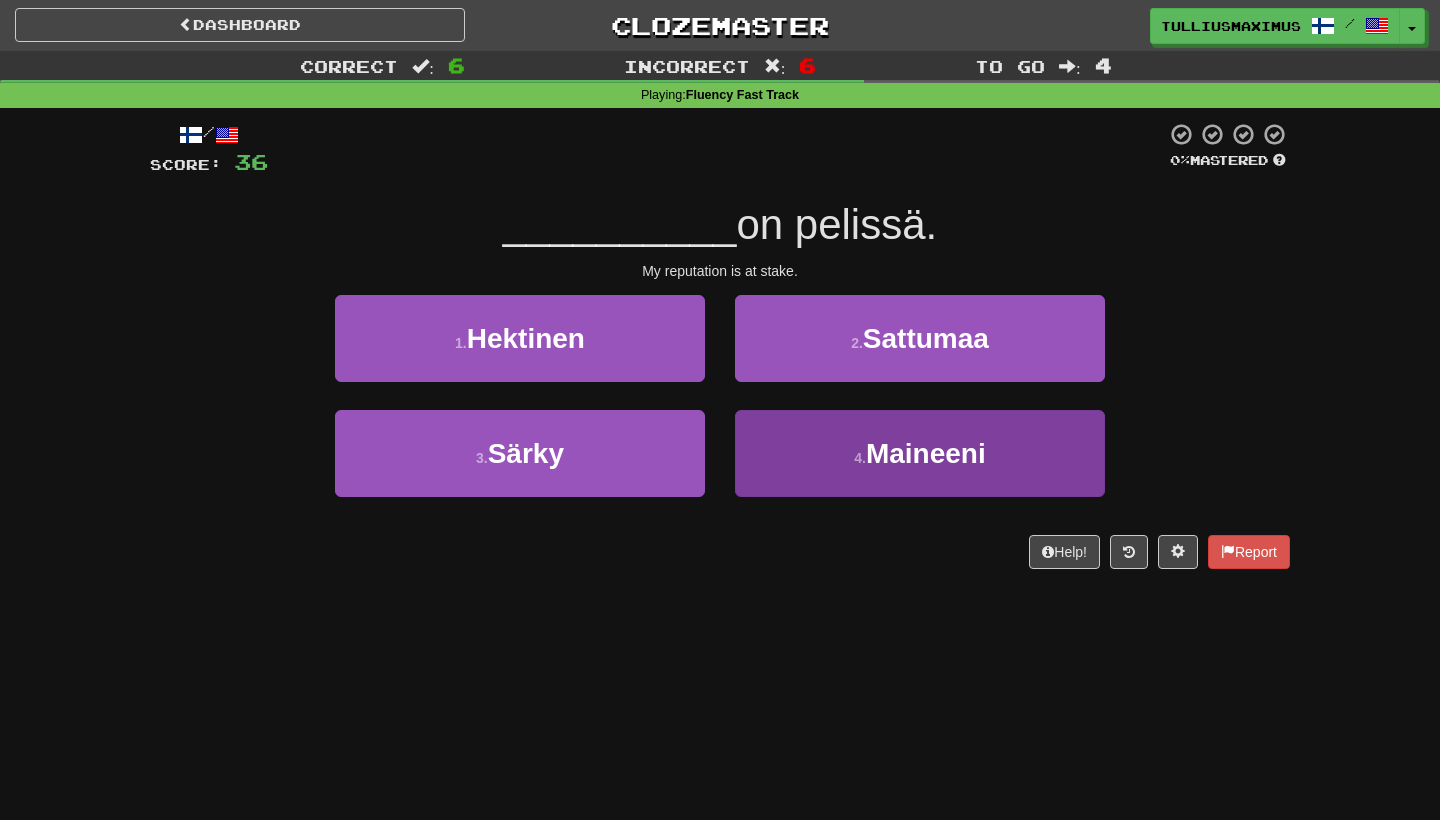 click on "4 .  Maineeni" at bounding box center (920, 453) 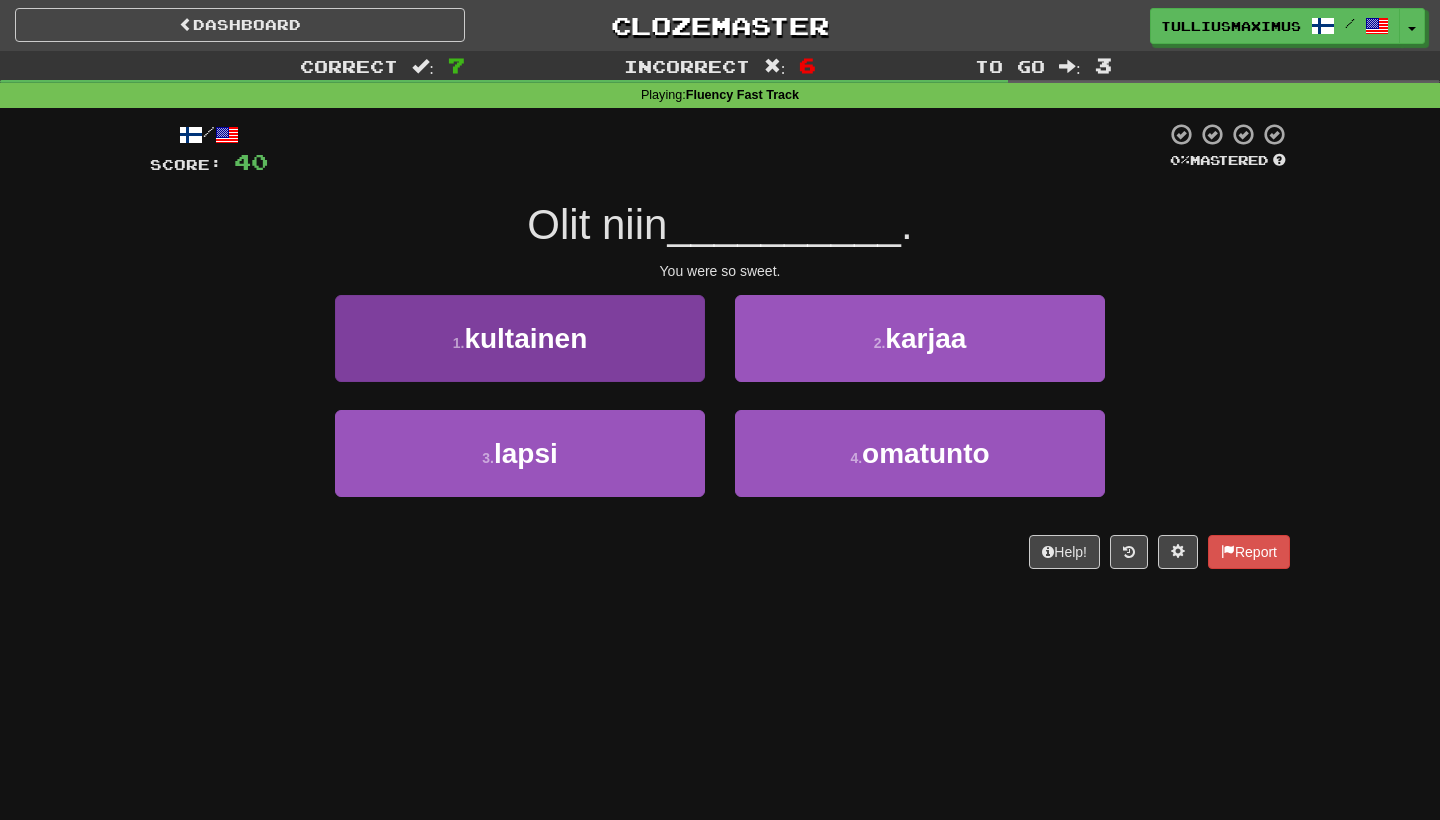 click on "1 .  kultainen" at bounding box center (520, 338) 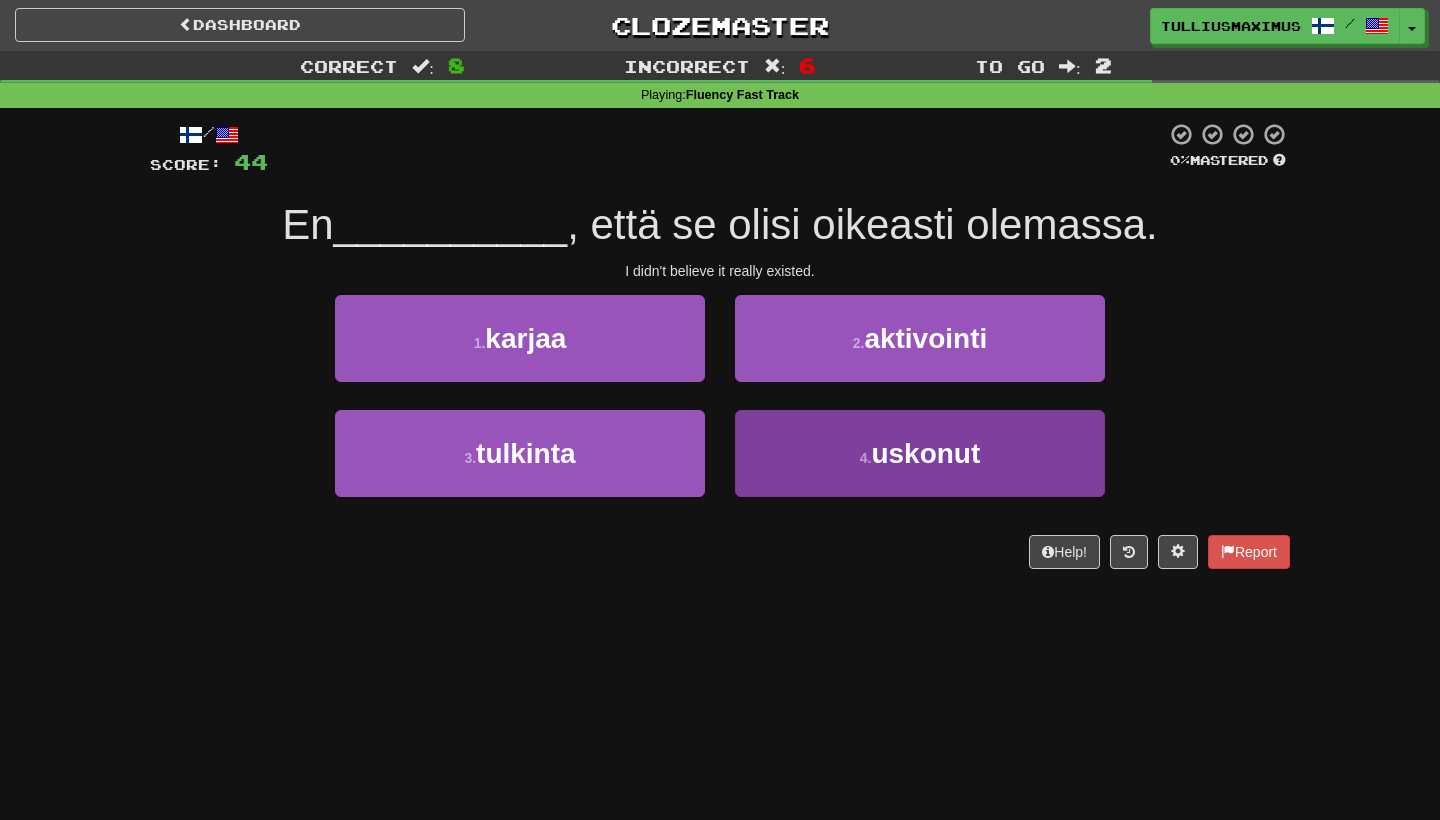 click on "4 .  uskonut" at bounding box center (920, 453) 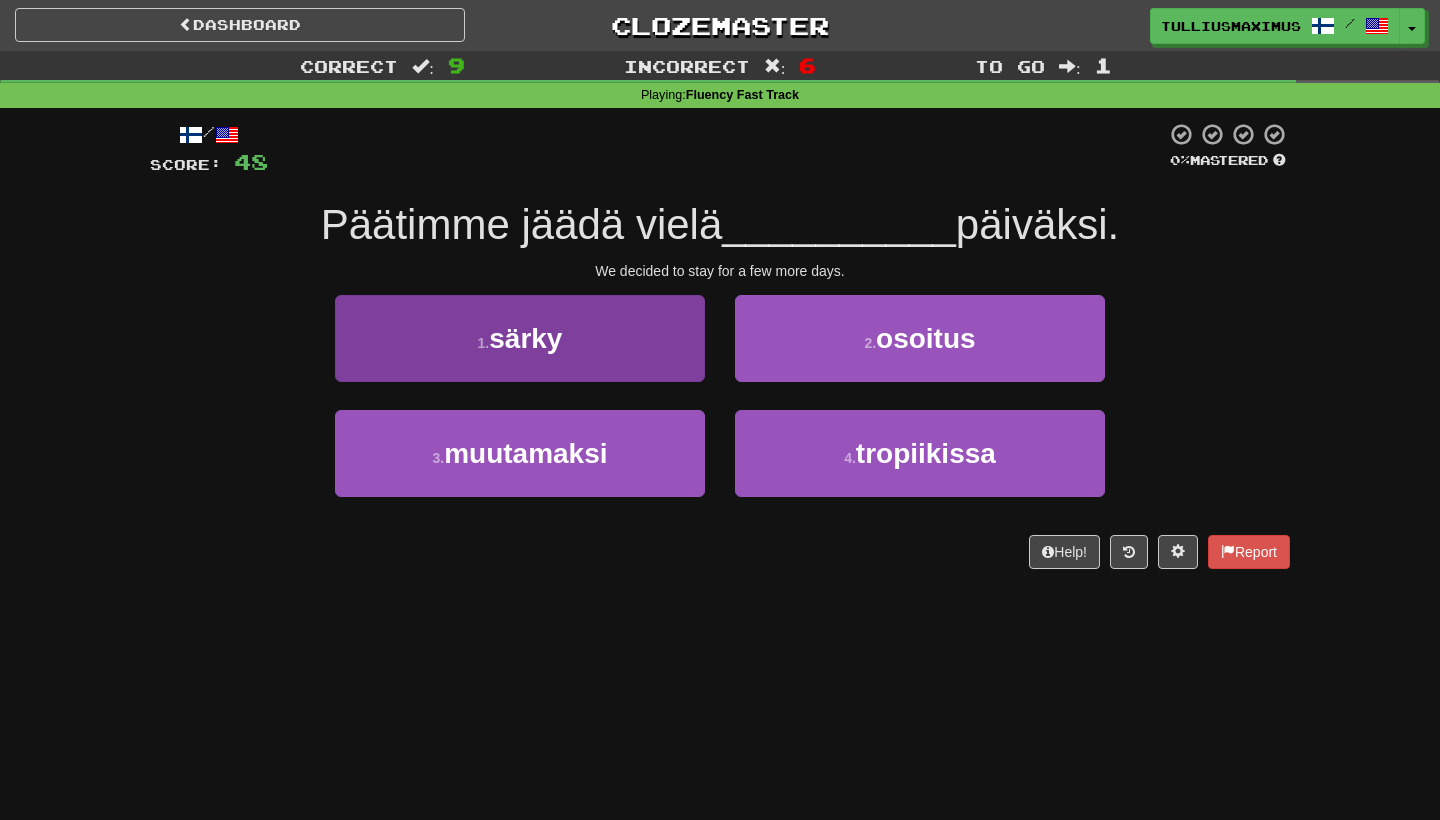 click on "3 .  muutamaksi" at bounding box center (520, 453) 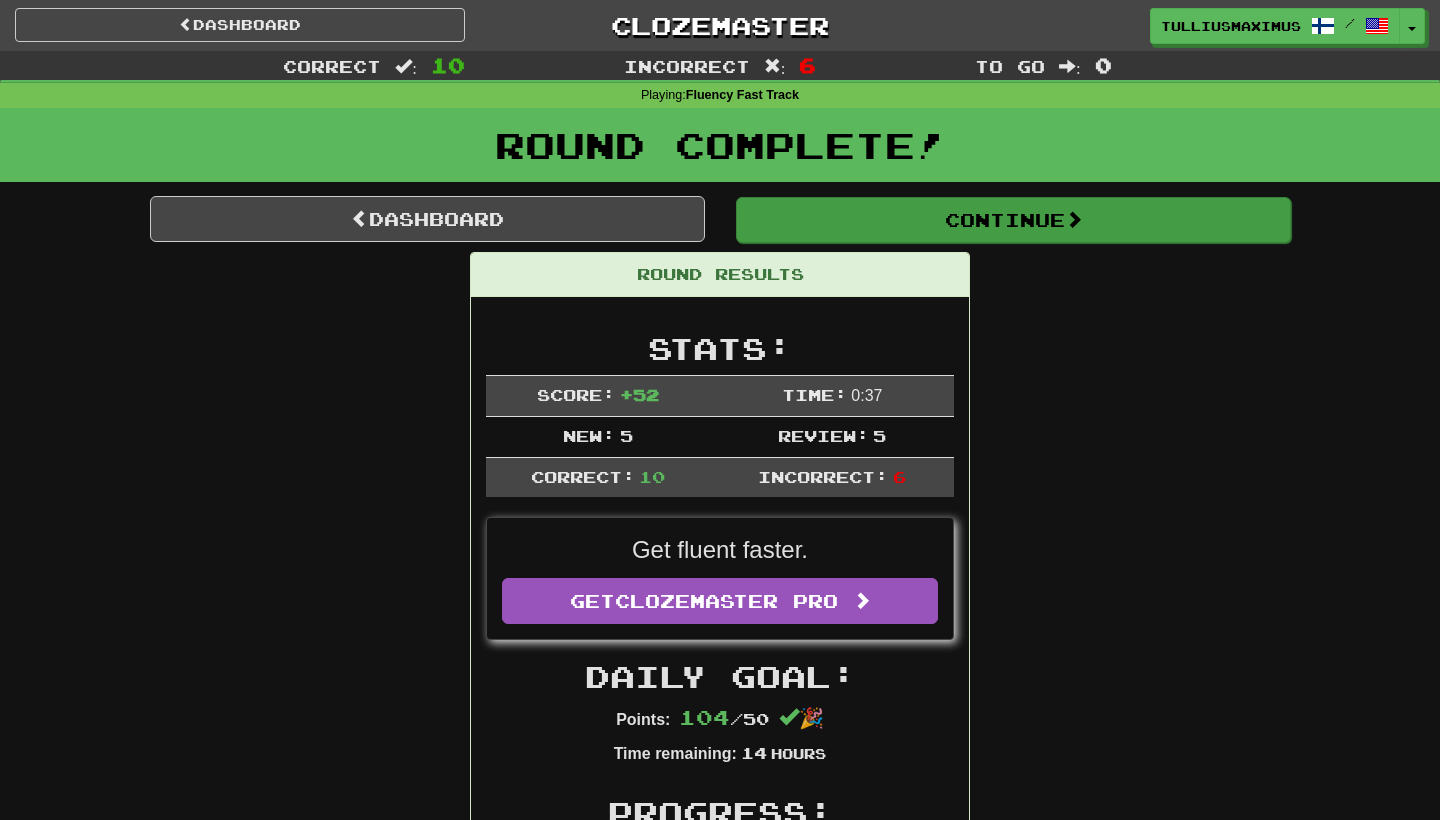 click on "Continue" at bounding box center [1013, 220] 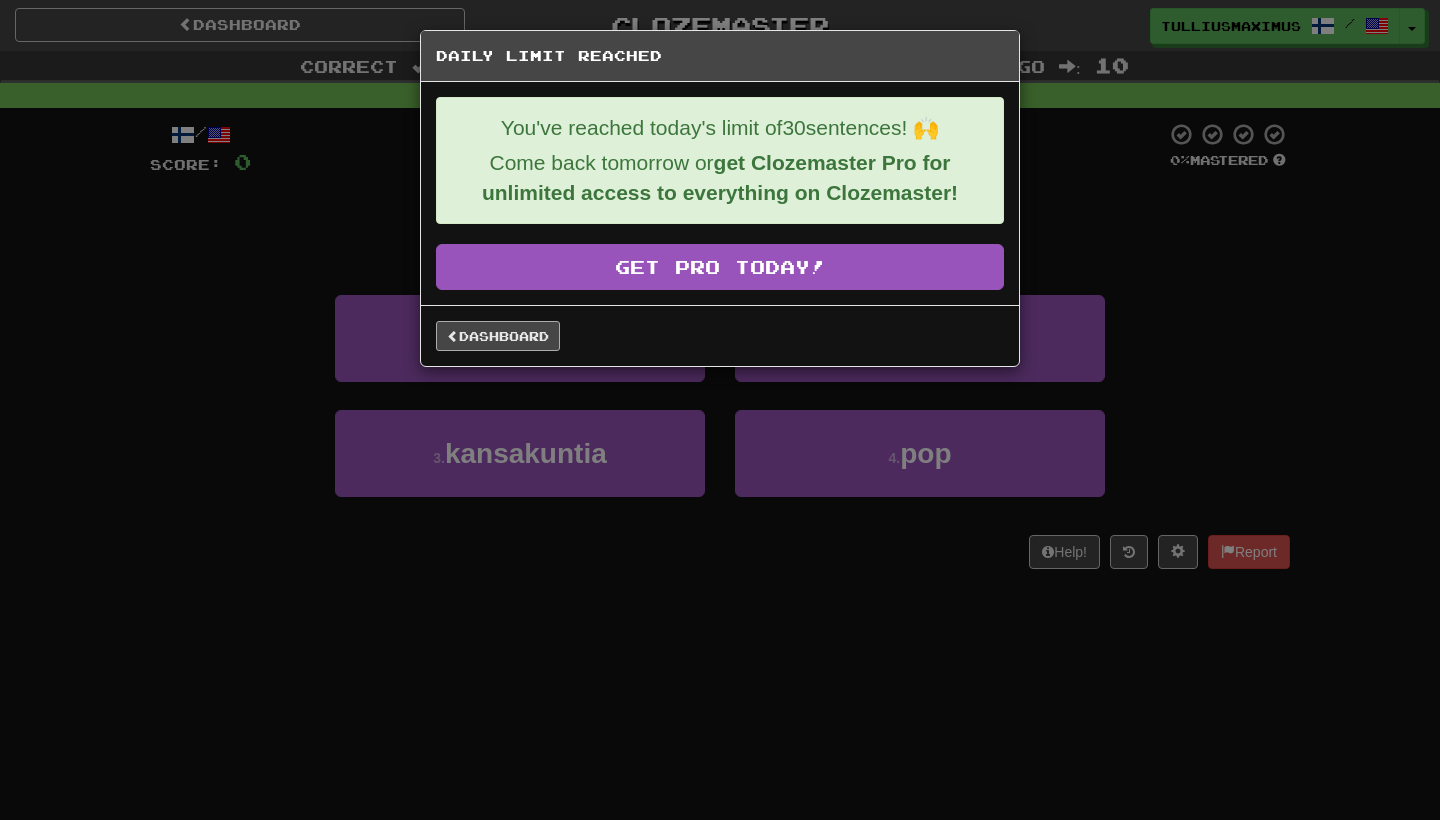click on "Dashboard" at bounding box center [498, 336] 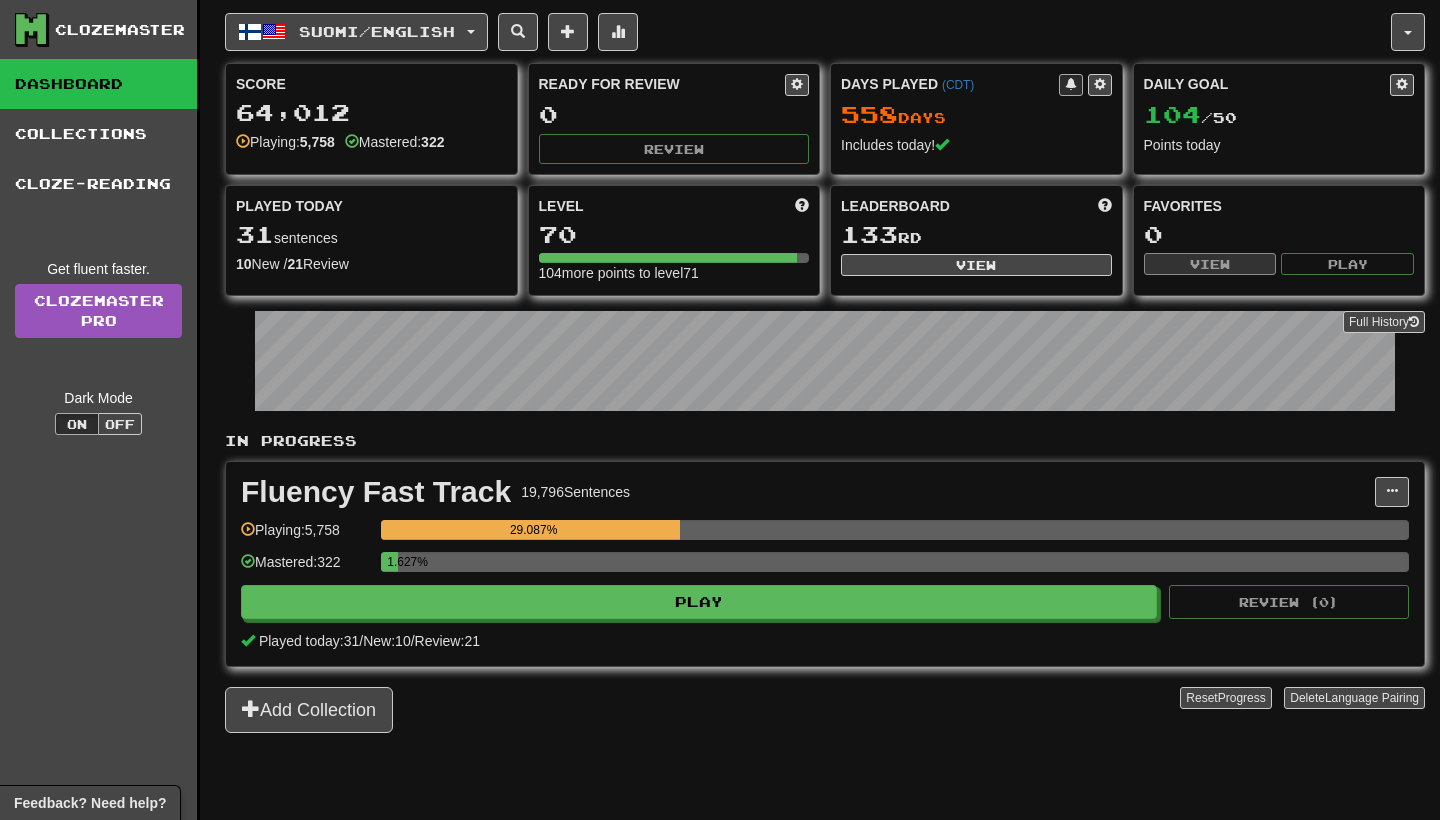 scroll, scrollTop: 0, scrollLeft: 0, axis: both 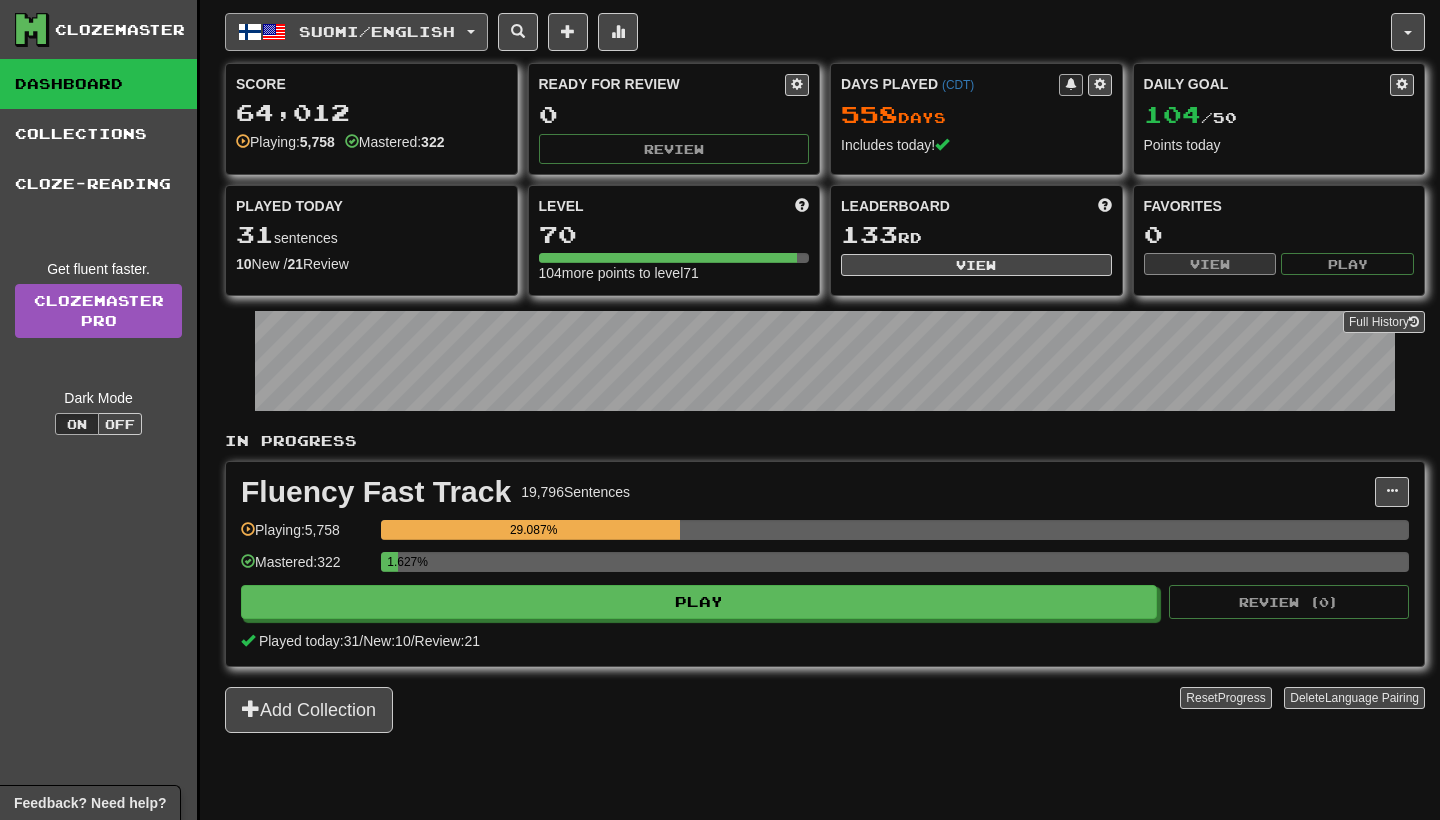 click on "Suomi  /  English" at bounding box center [377, 31] 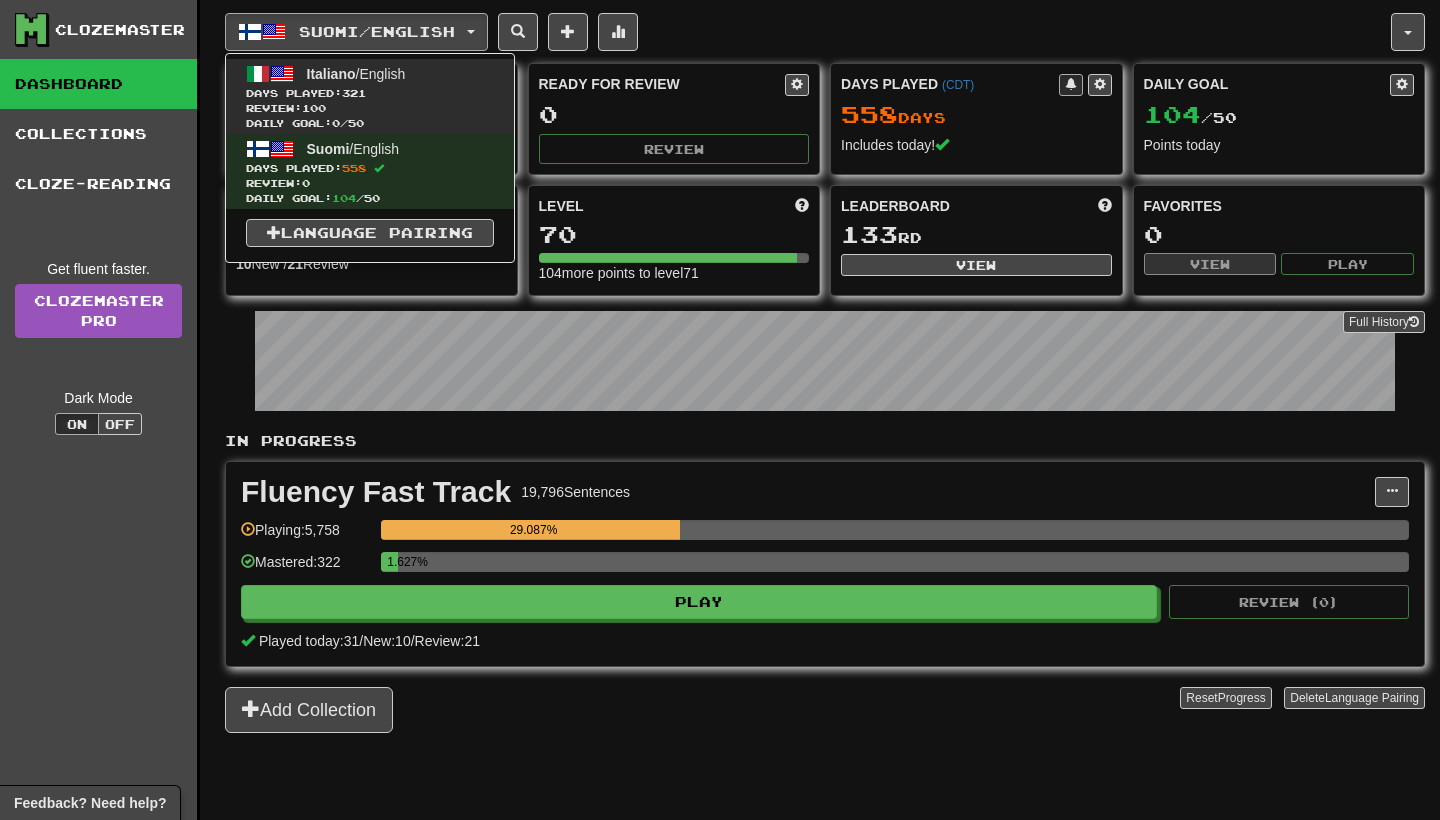 click on "Review:  100" at bounding box center [370, 108] 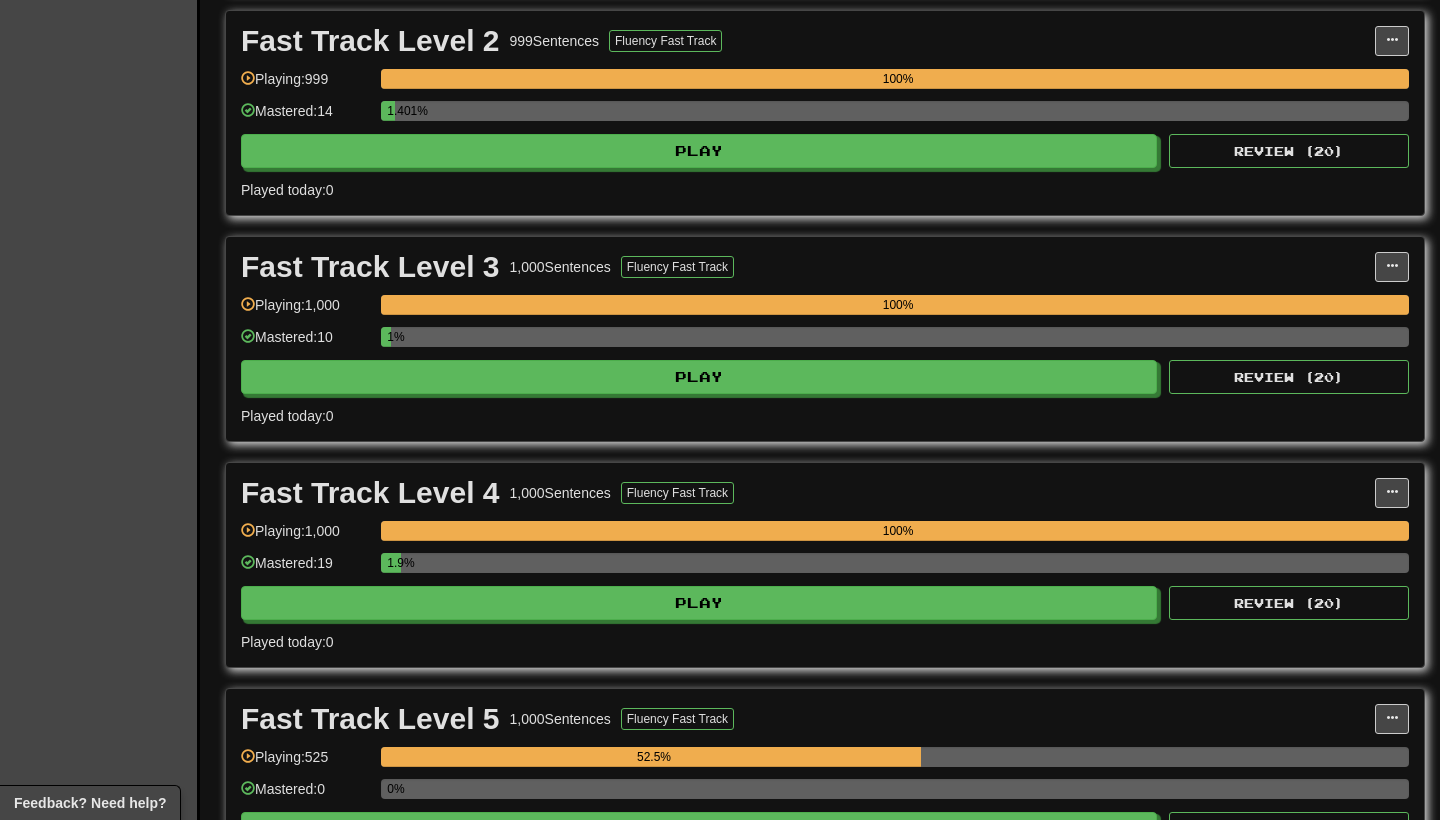 scroll, scrollTop: 928, scrollLeft: 0, axis: vertical 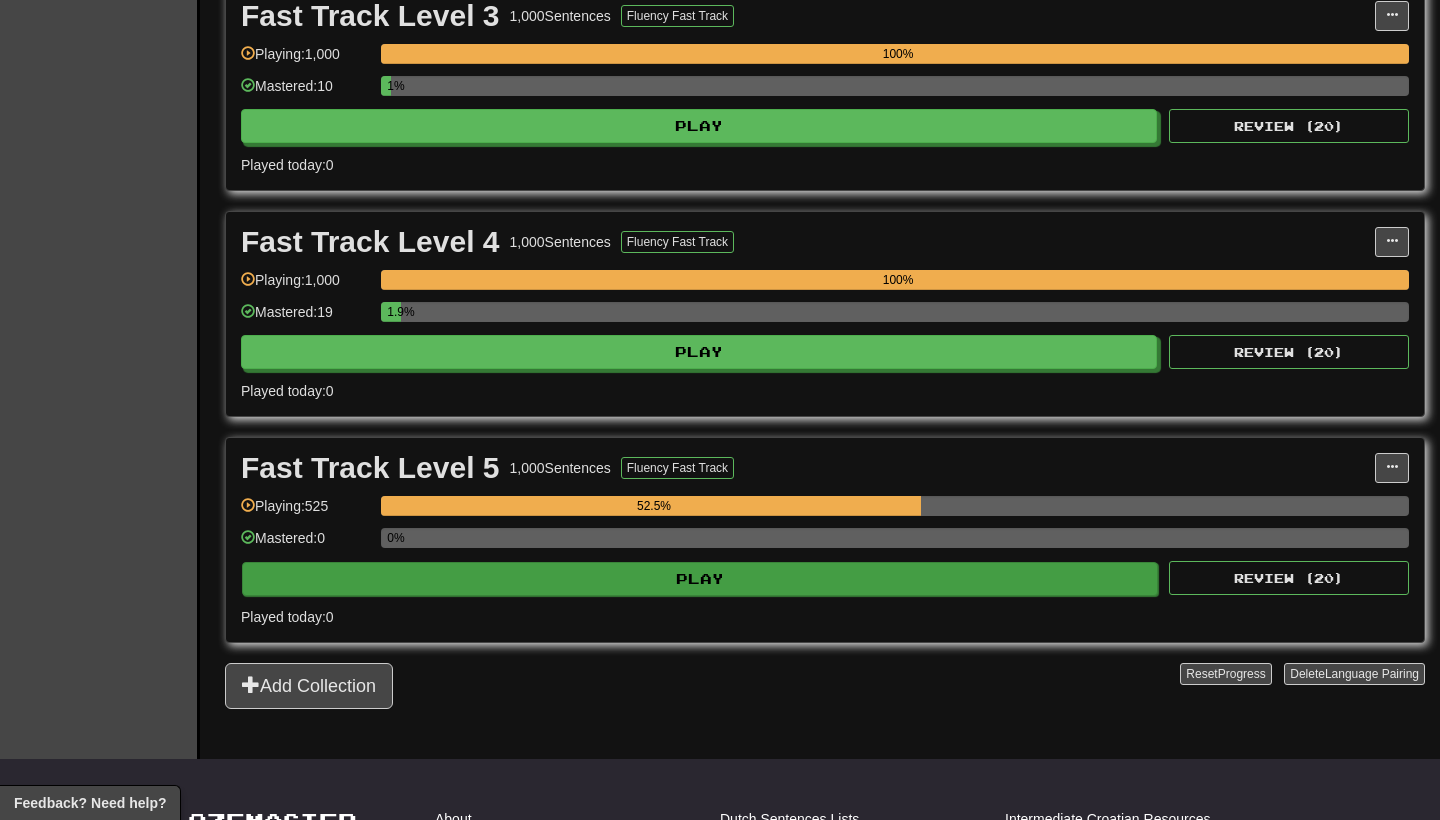 click on "Play" at bounding box center (700, 579) 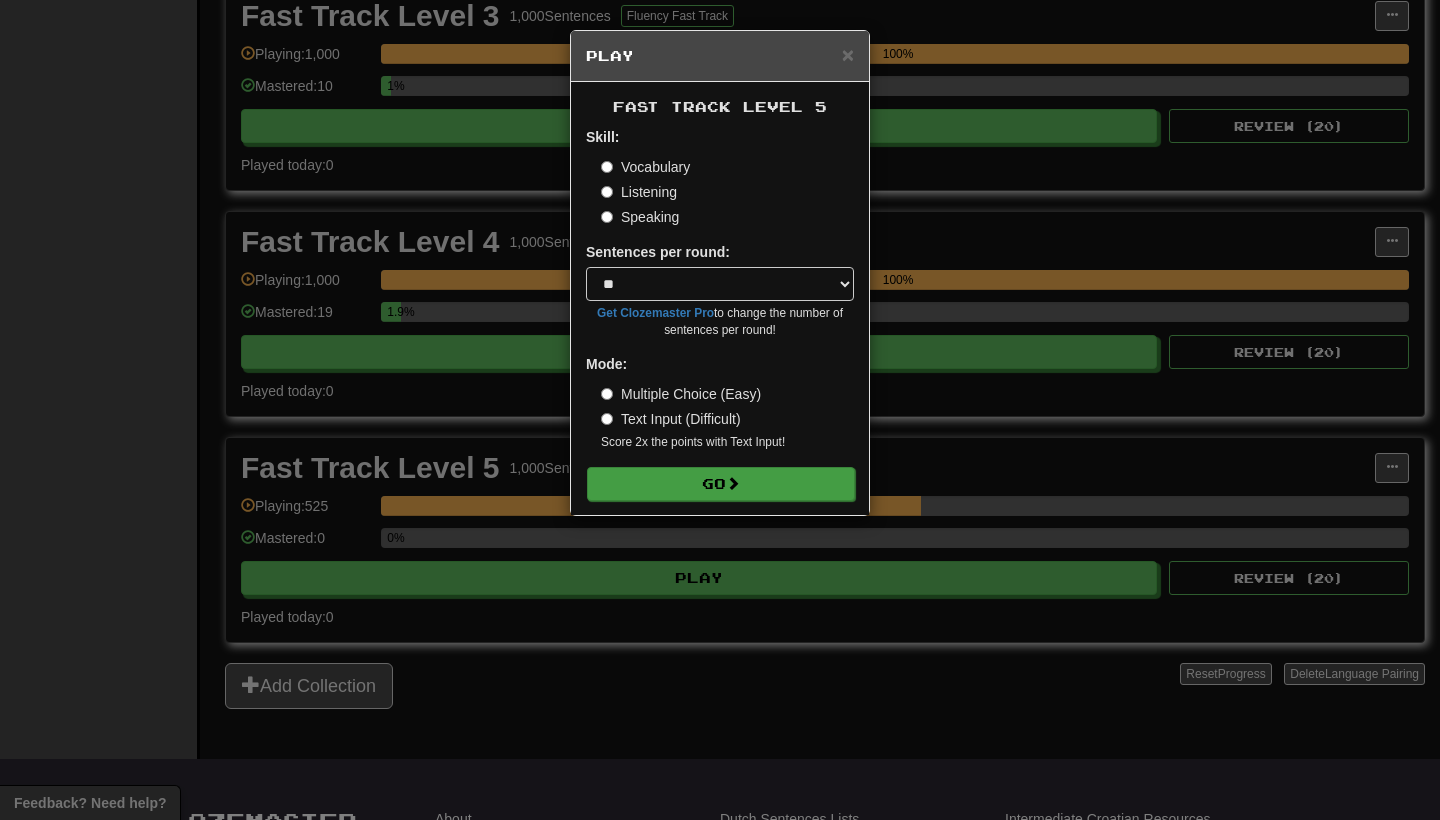 click at bounding box center (733, 483) 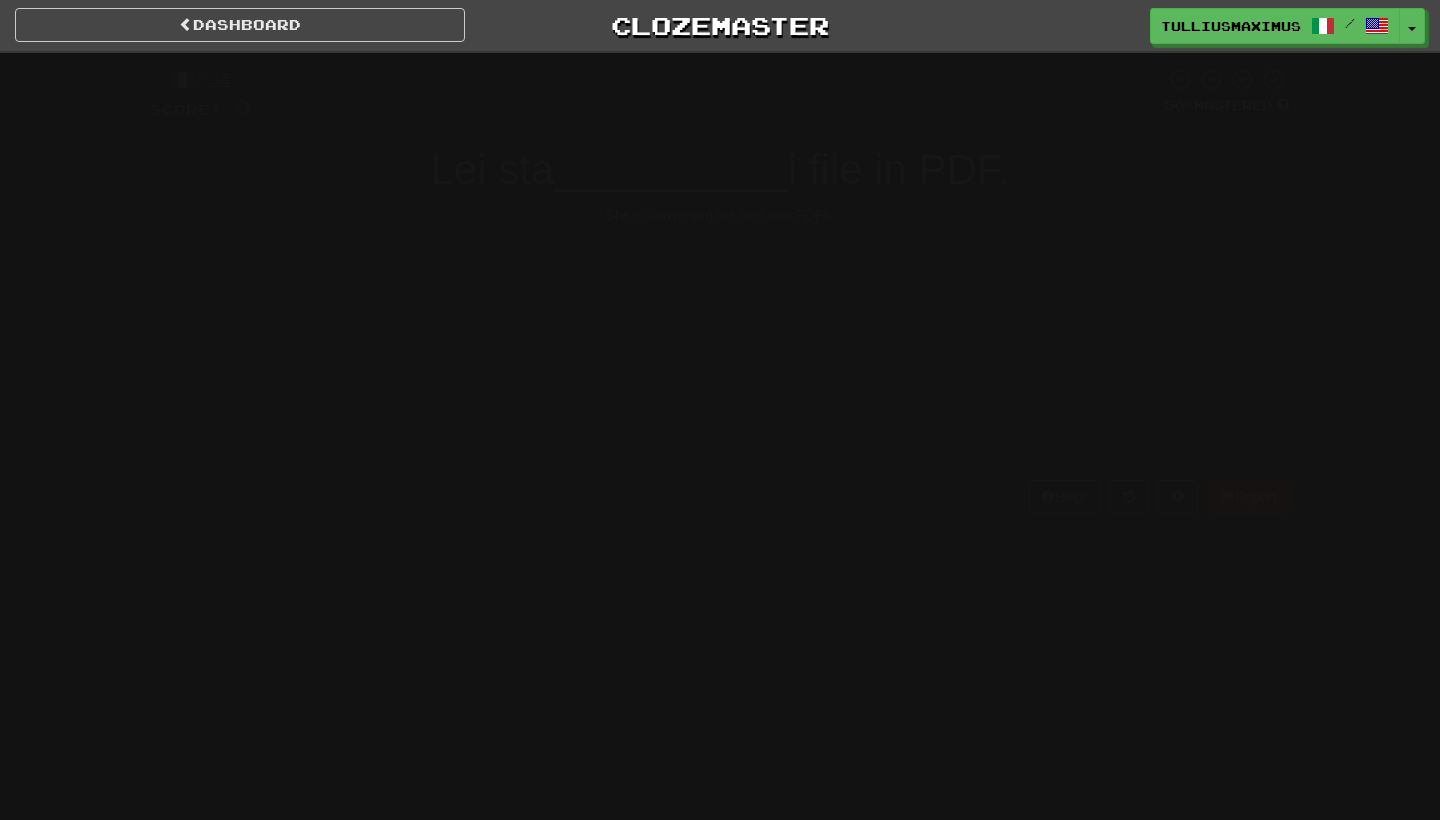 scroll, scrollTop: 0, scrollLeft: 0, axis: both 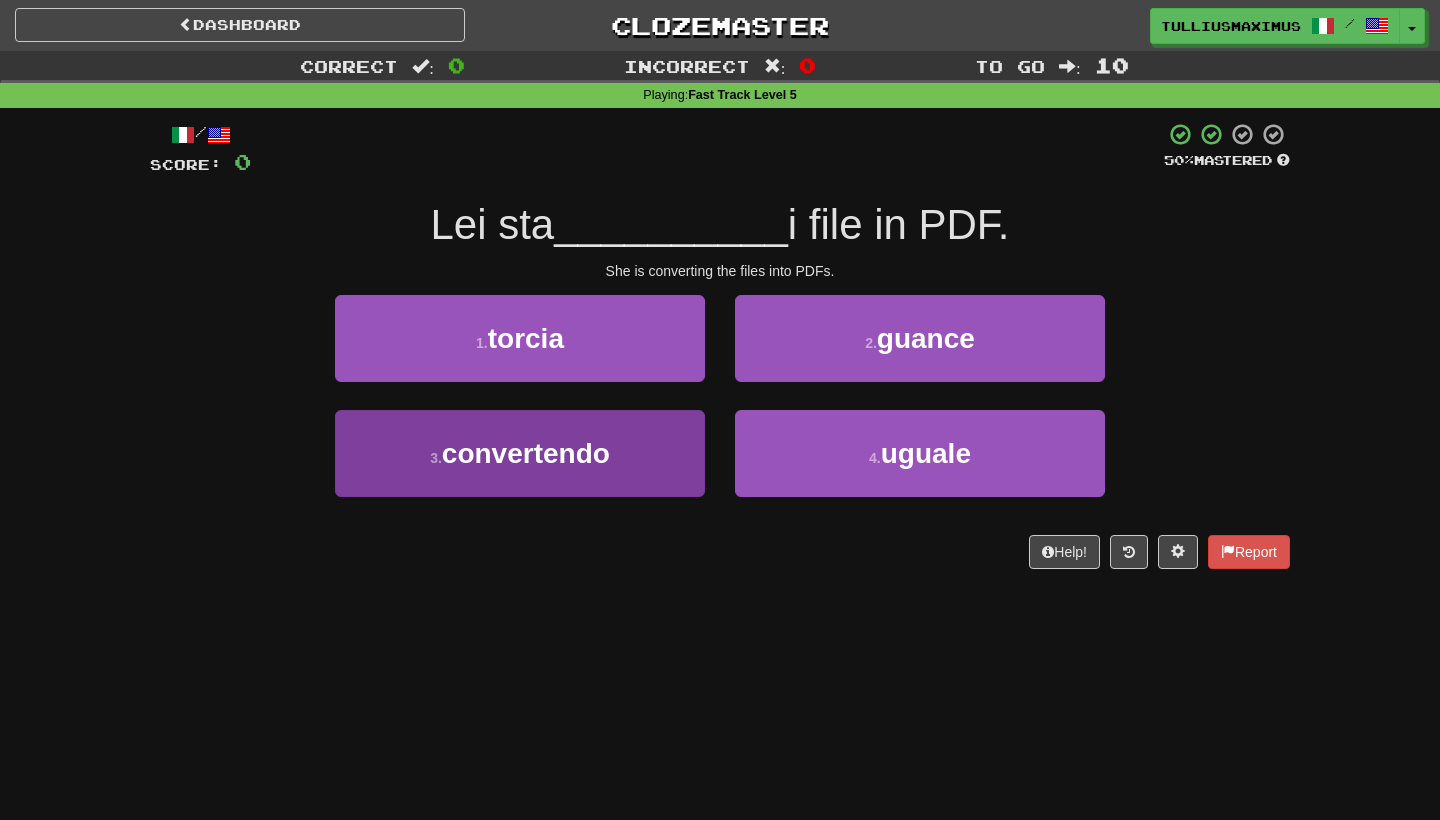 click on "[NUMBER] .  convertendo" at bounding box center (520, 453) 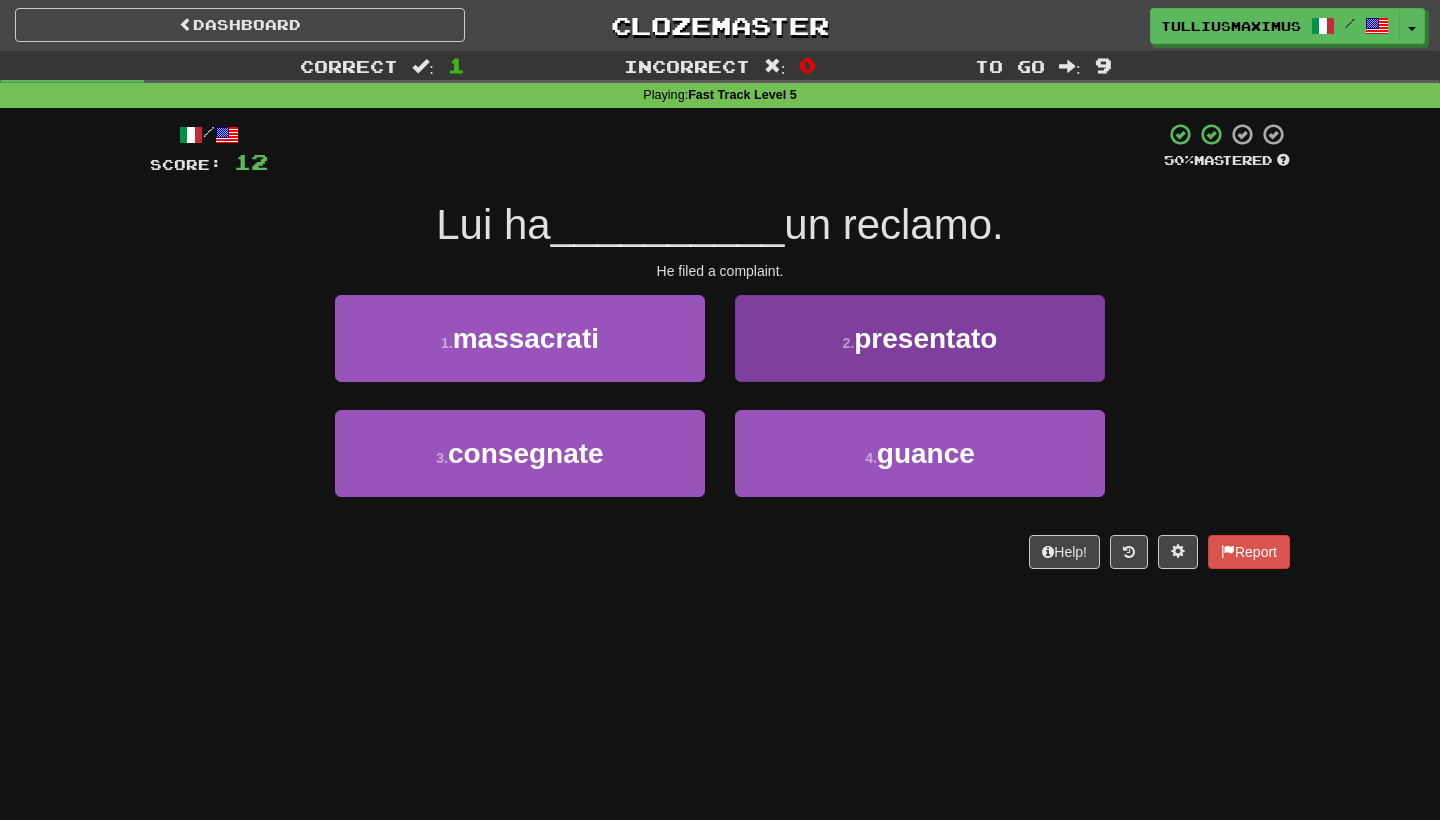click on "2 .  presentato" at bounding box center [920, 338] 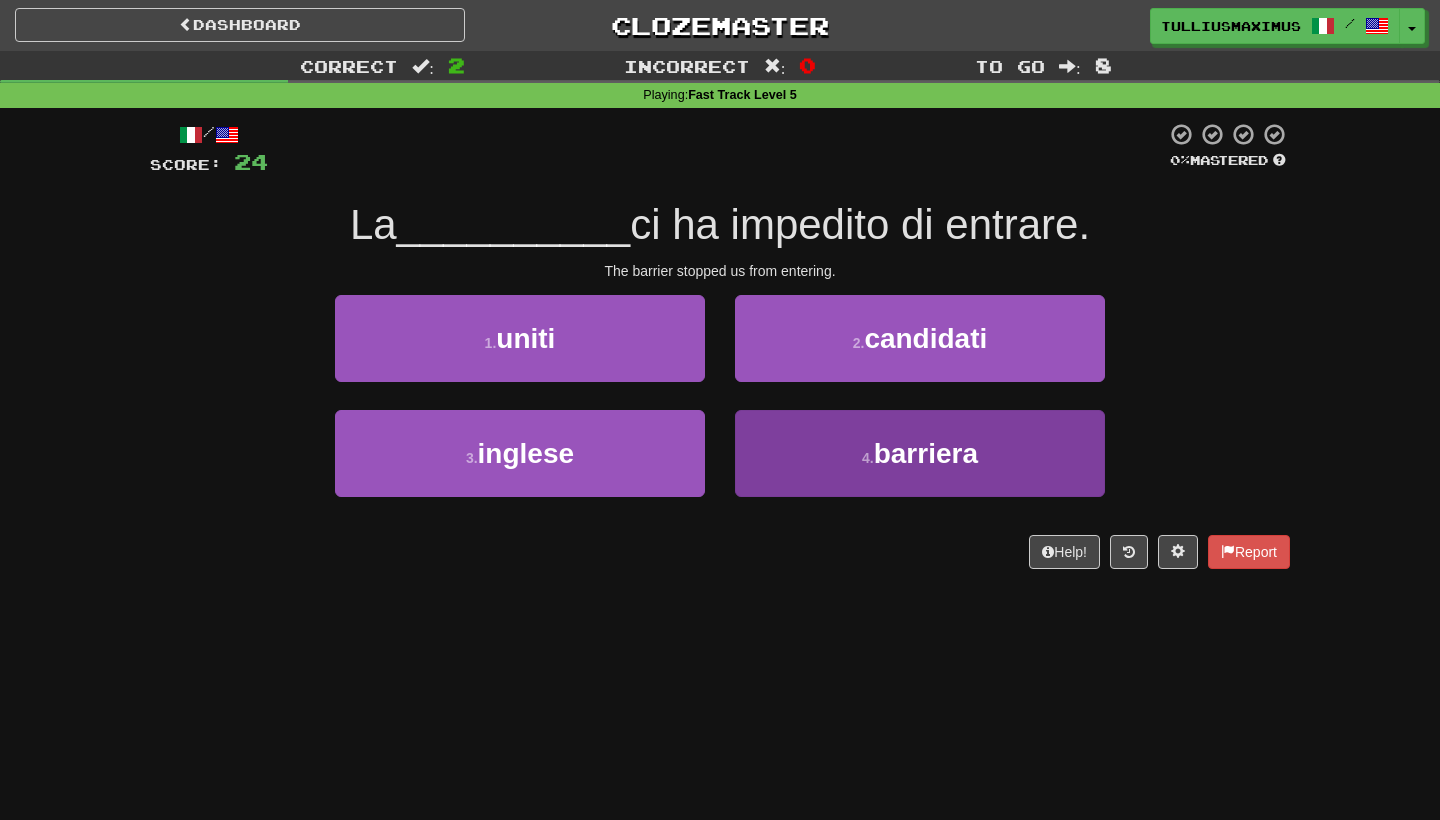 click on "[NUMBER] .  barriera" at bounding box center (920, 453) 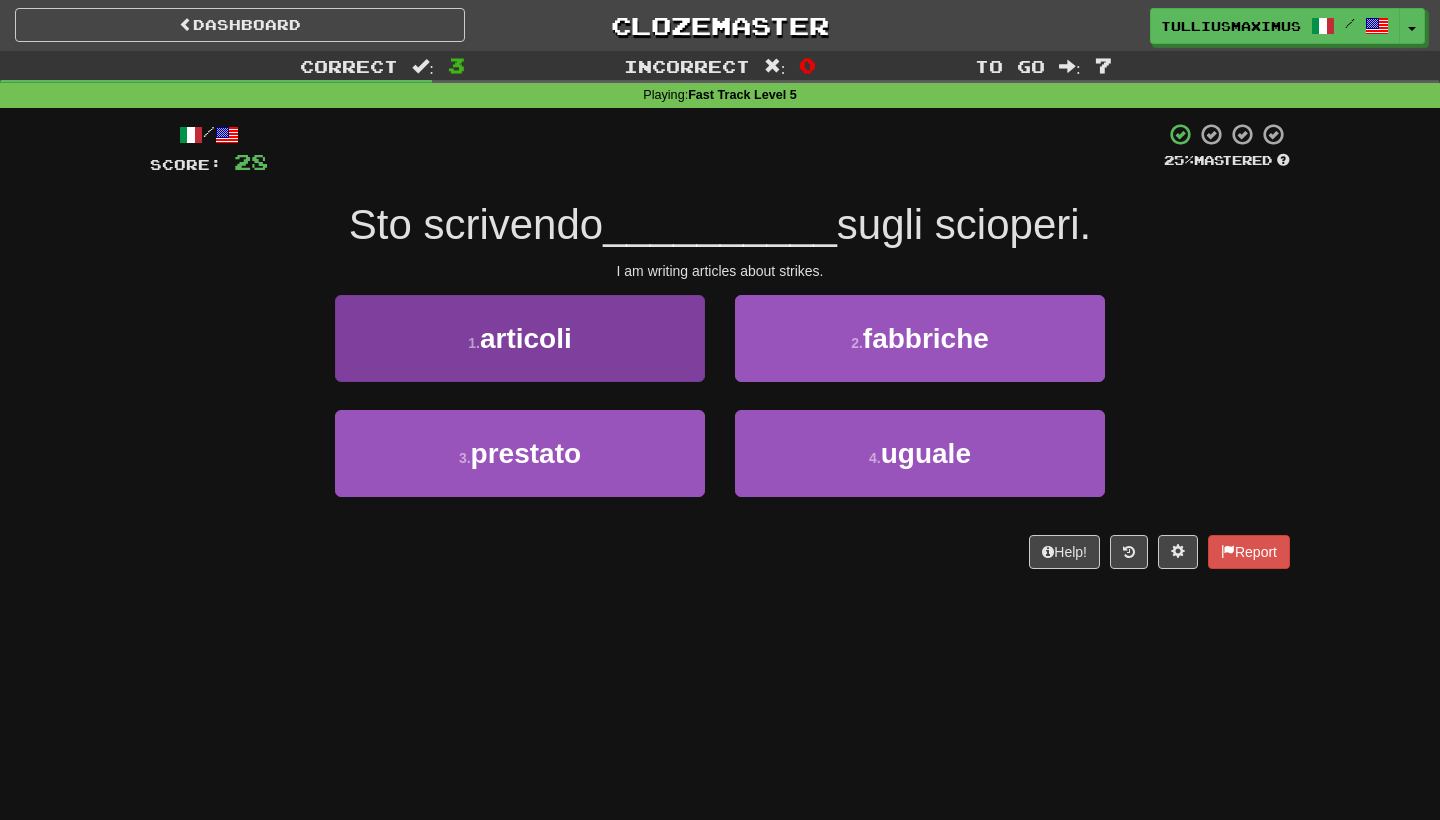 click on "[NUMBER] .  articoli" at bounding box center [520, 338] 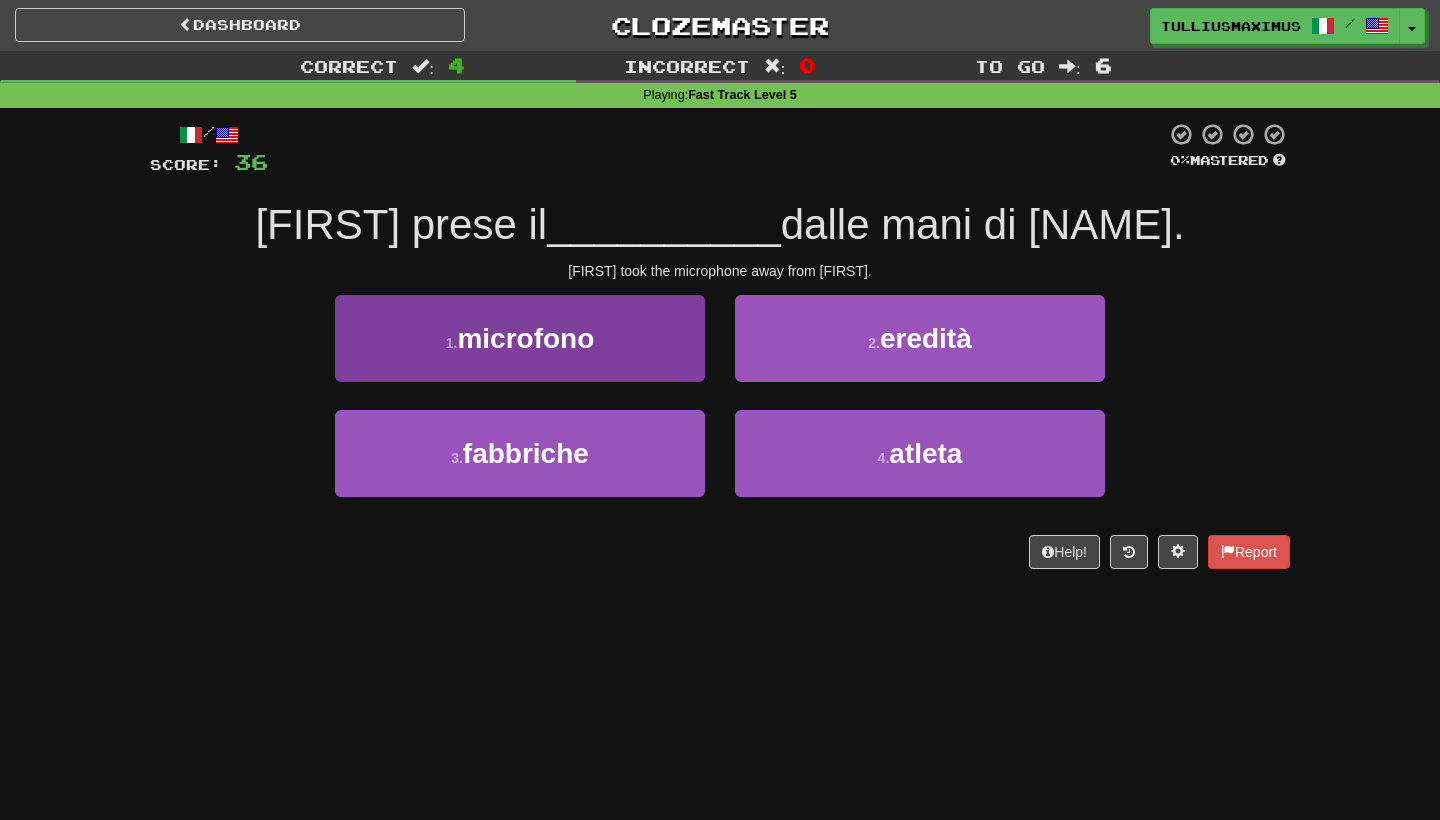click on "1 .  microfono" at bounding box center [520, 338] 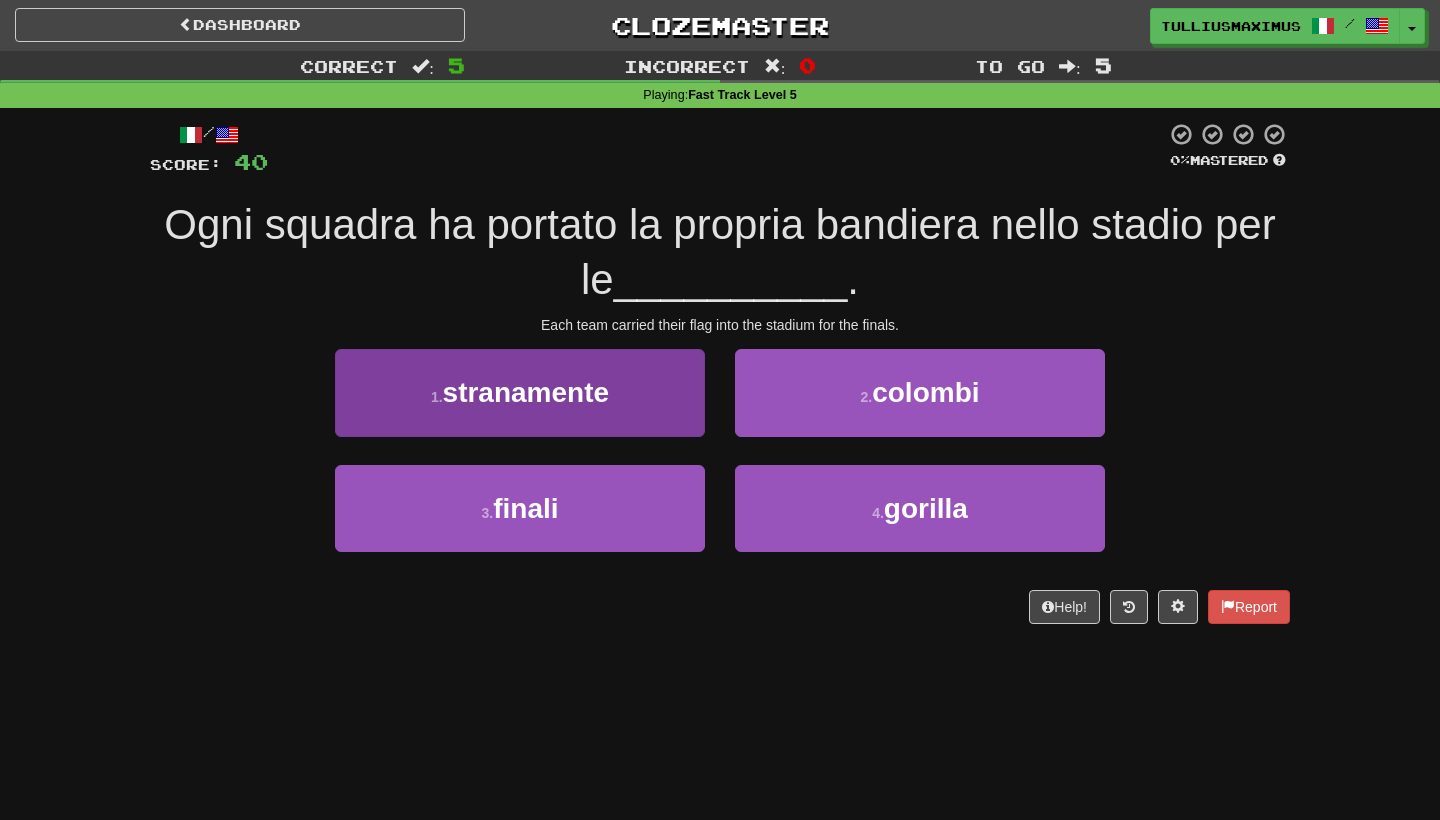 click on "[NUMBER] .  finali" at bounding box center [520, 508] 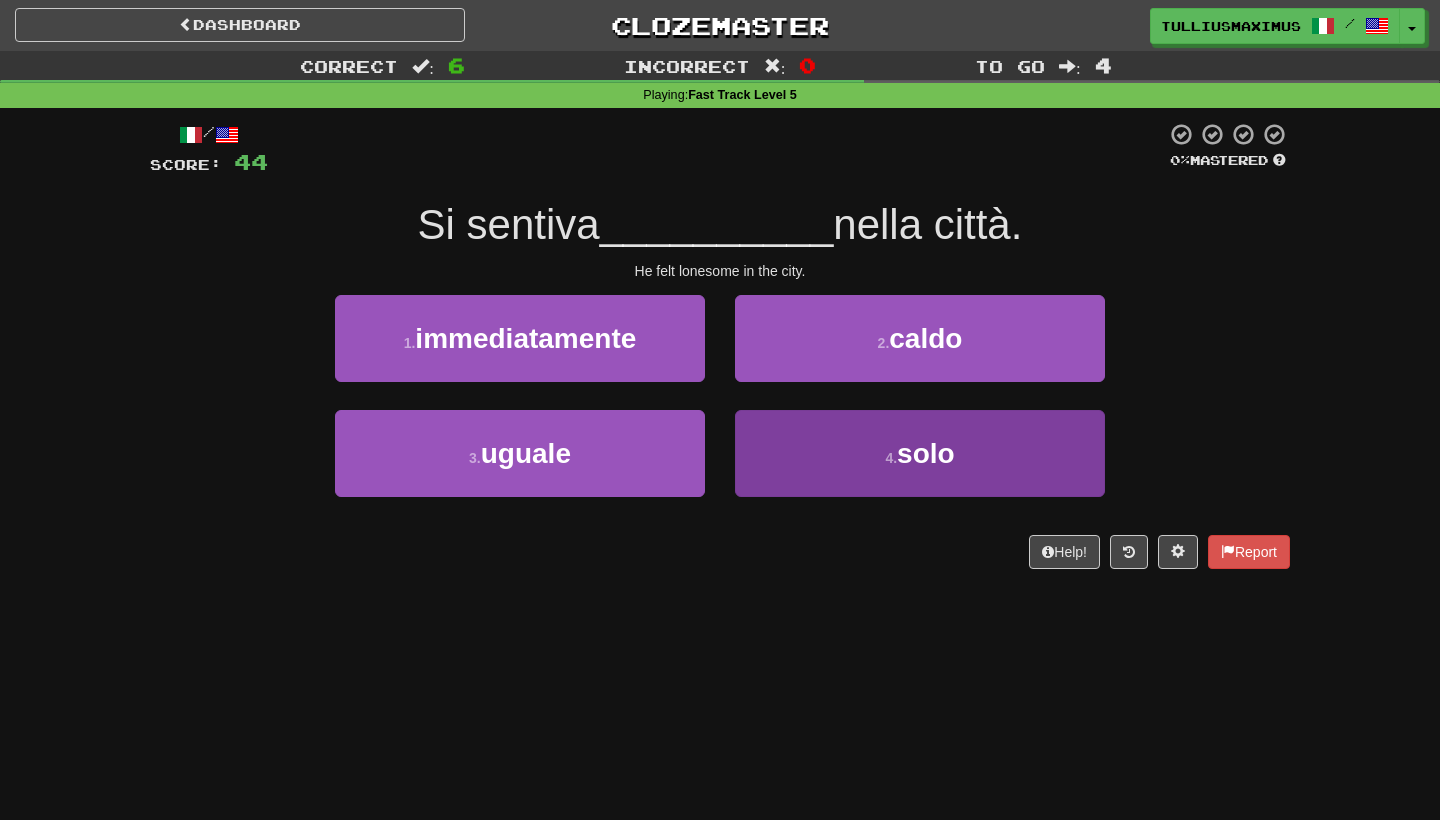 click on "4 .  solo" at bounding box center (920, 453) 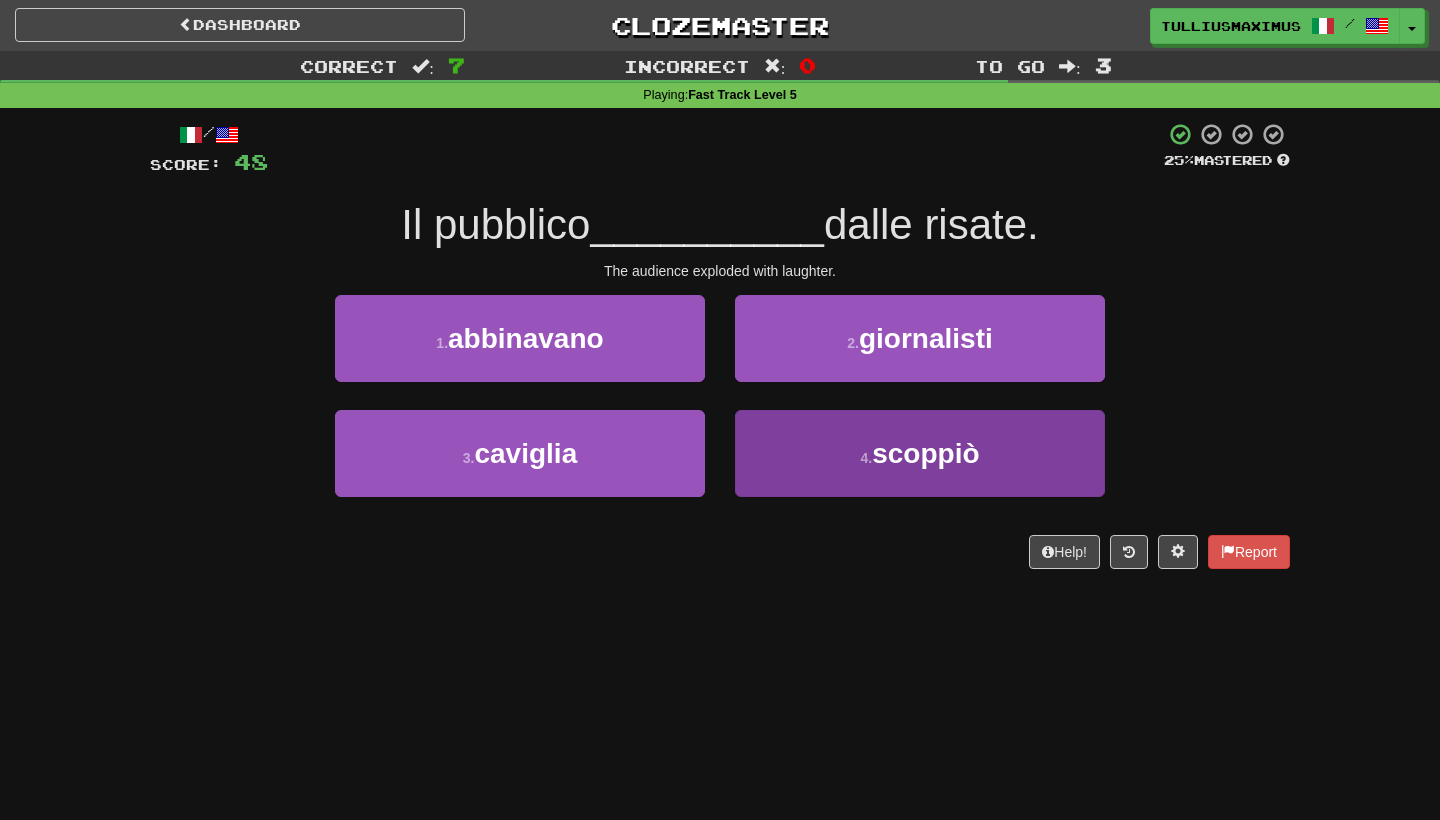 click on "[NUMBER] .  scoppiò" at bounding box center [920, 453] 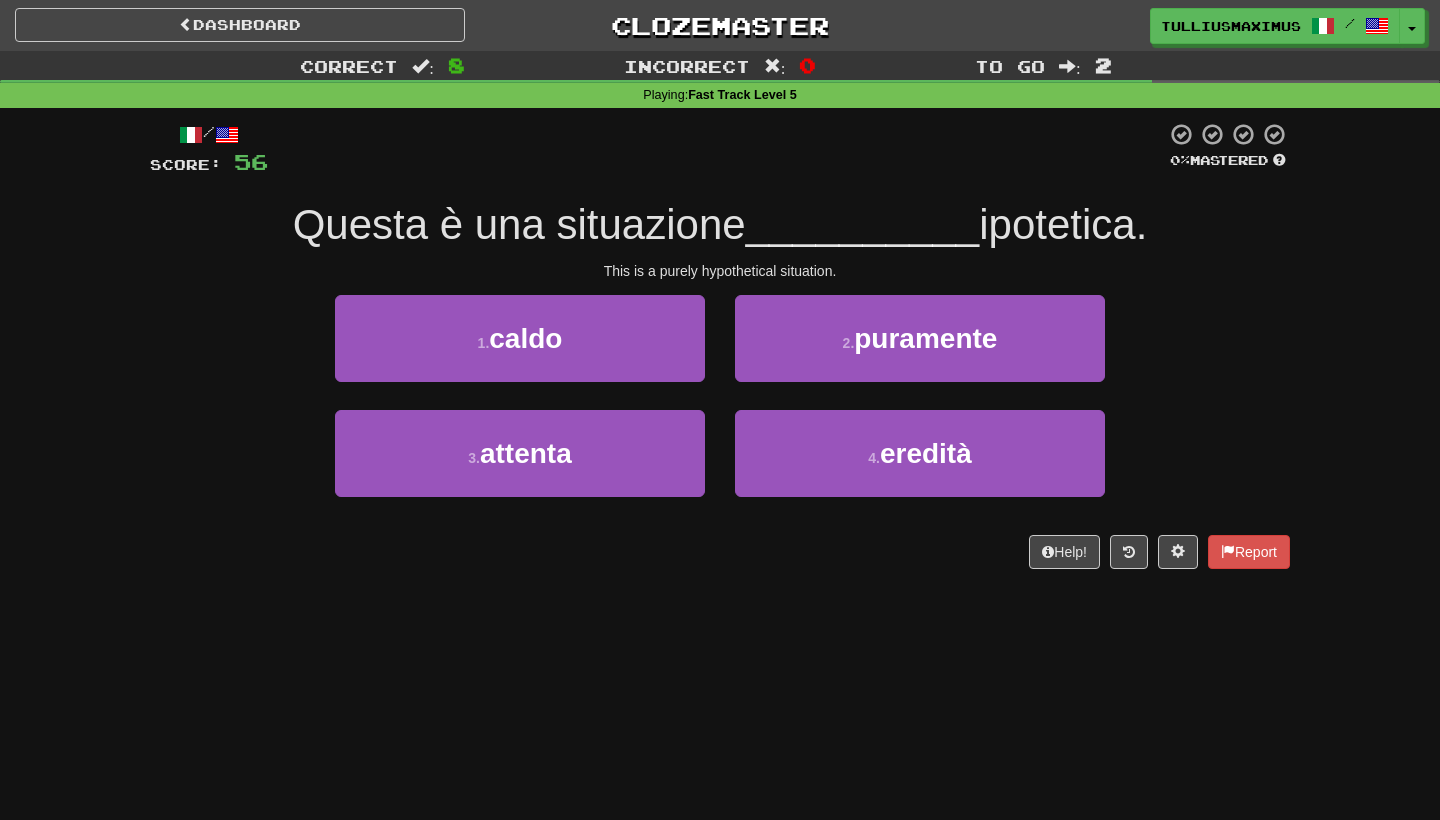 click on "[NUMBER] .  puramente" at bounding box center [920, 352] 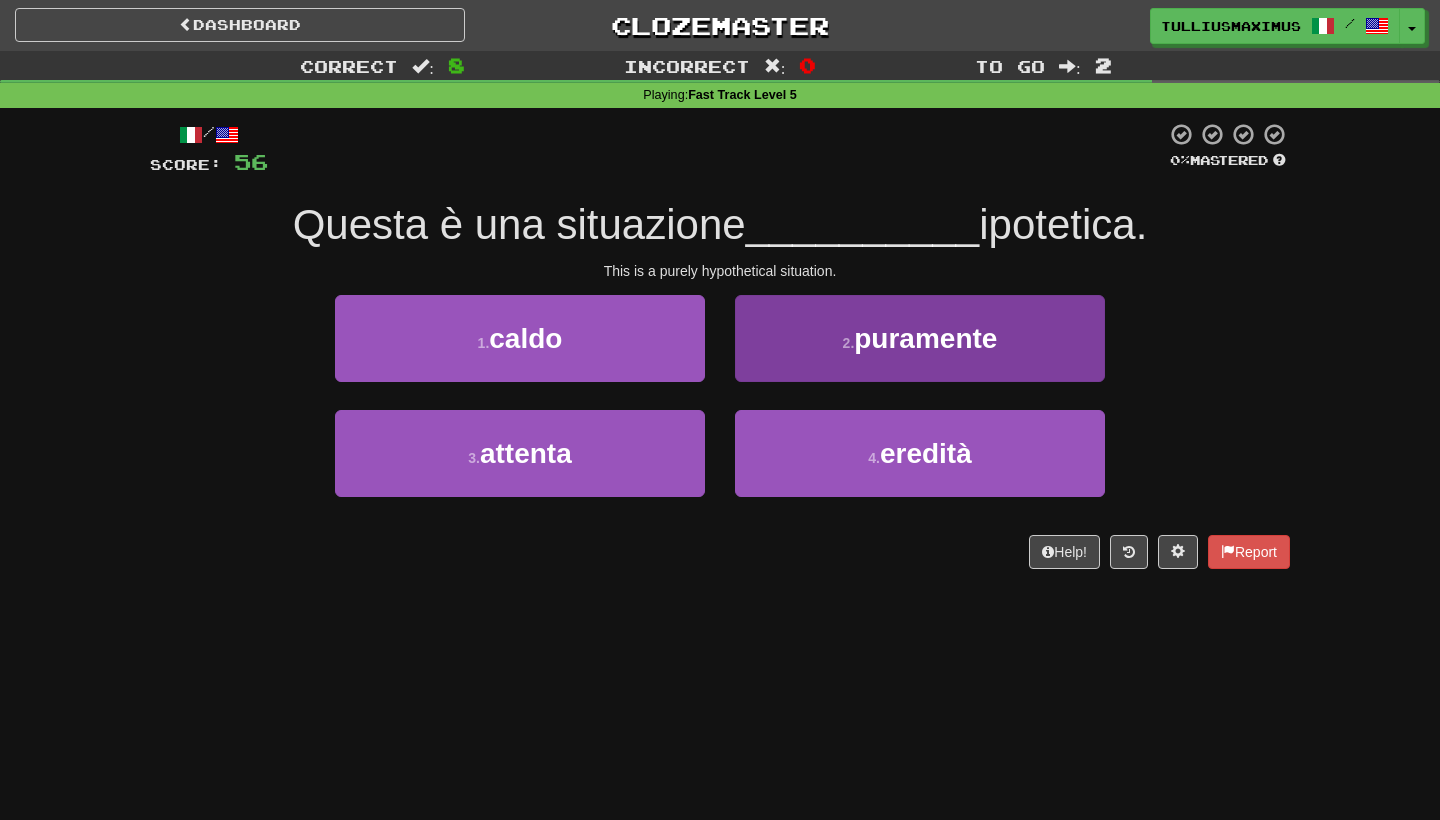 click on "[NUMBER] .  puramente" at bounding box center [920, 338] 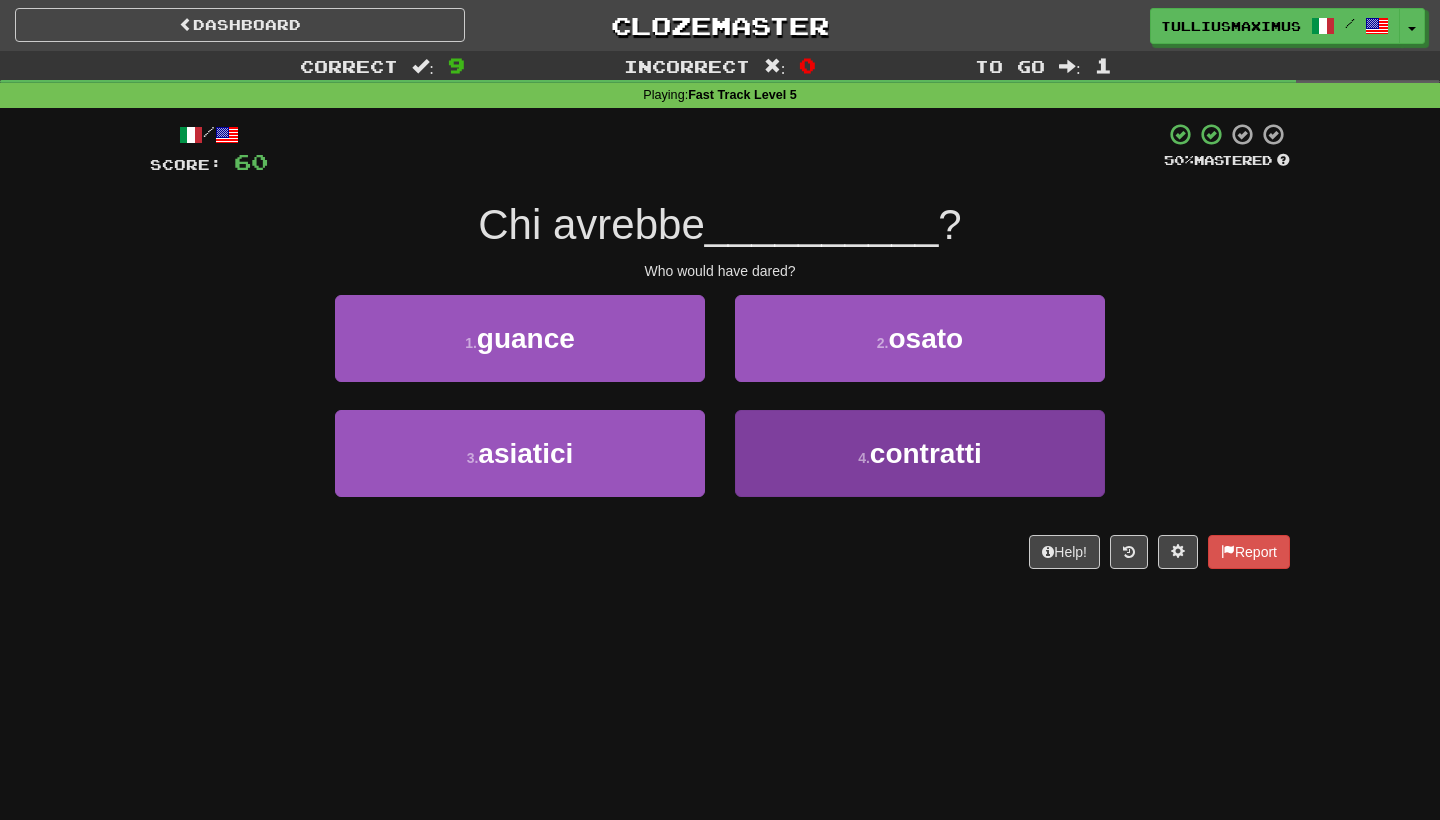 click on "4 .  contratti" at bounding box center (920, 453) 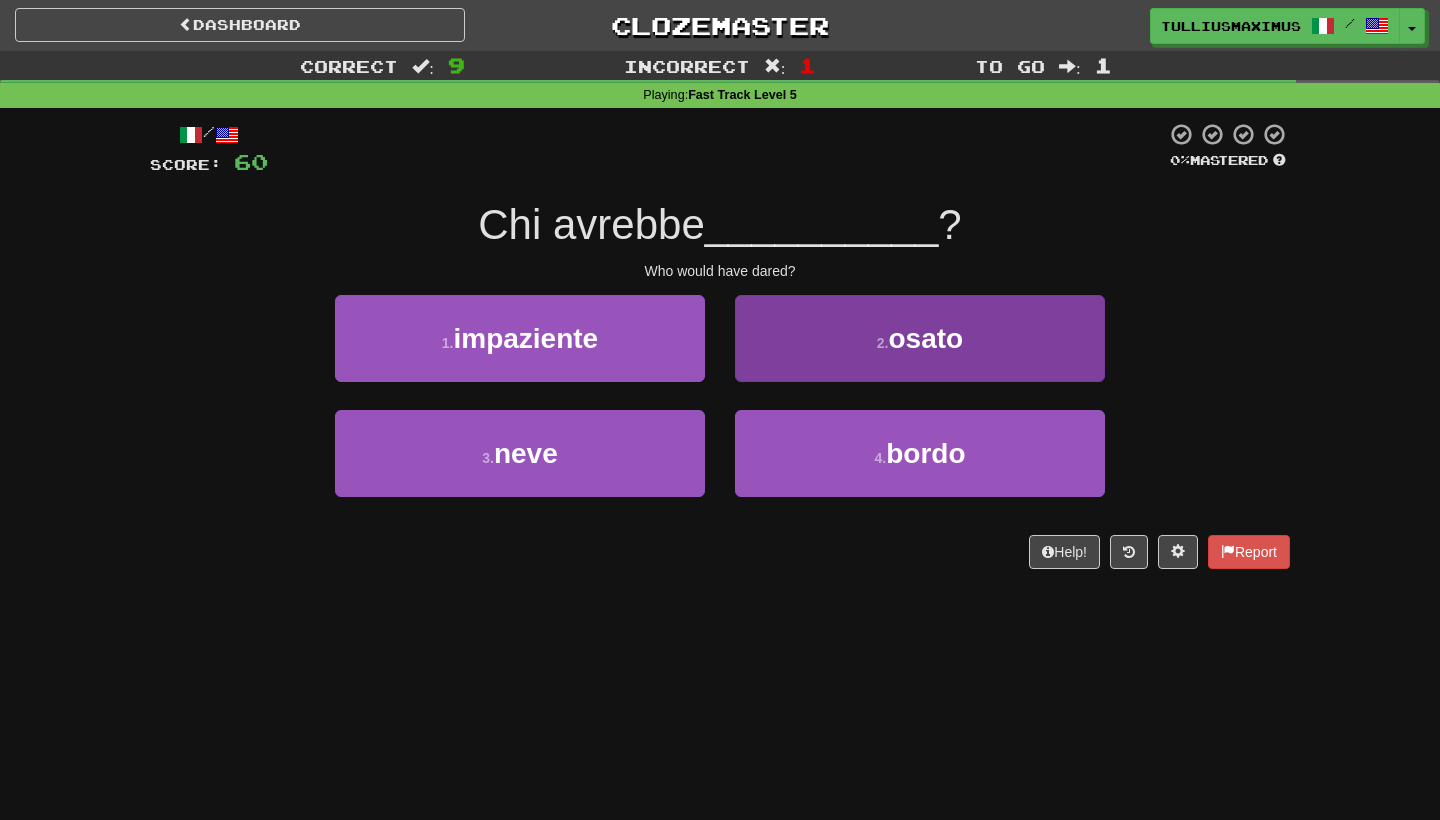 click on "[NUMBER] .  osato" at bounding box center (920, 338) 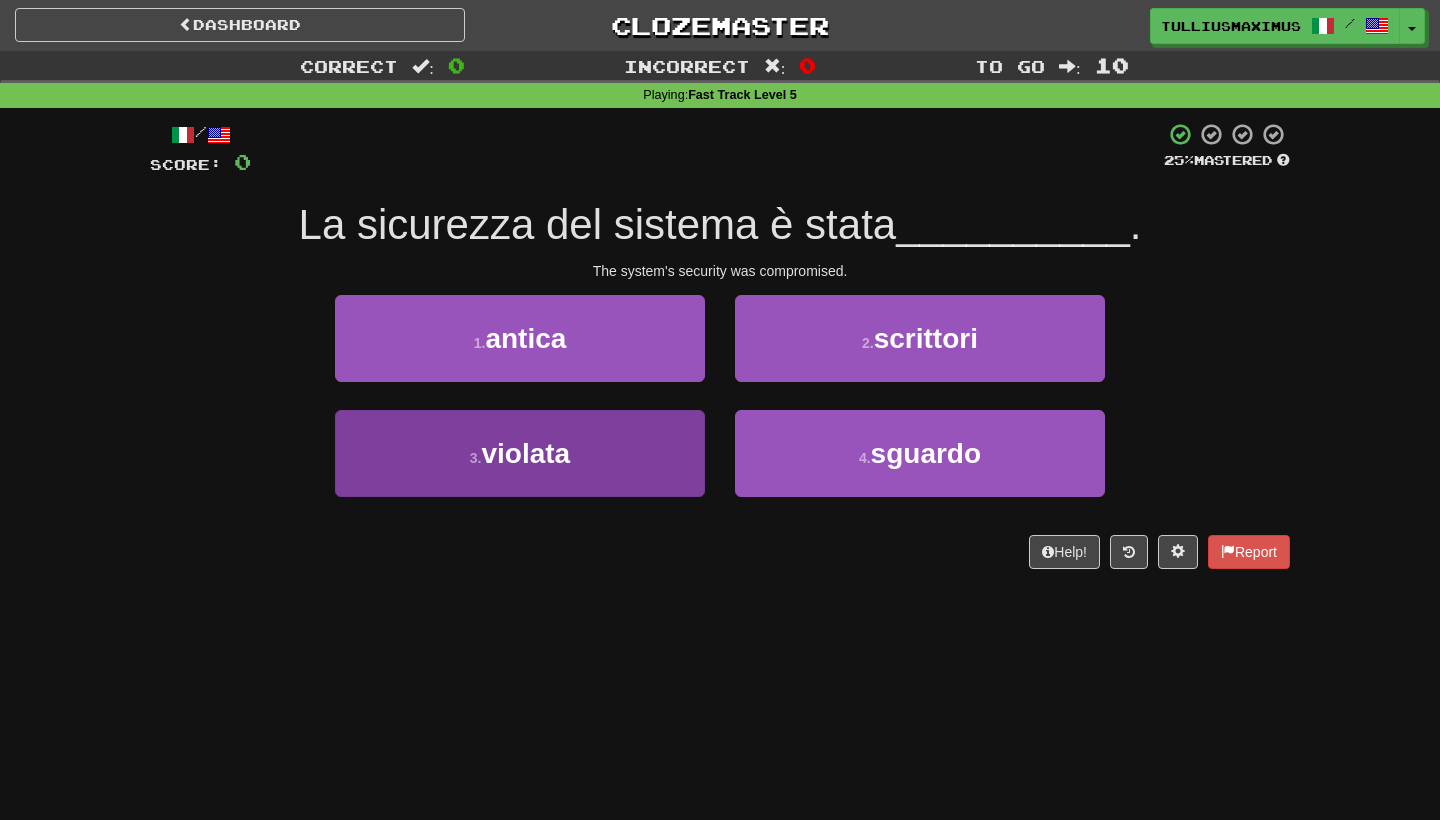 click on "[NUMBER] .  violata" at bounding box center (520, 453) 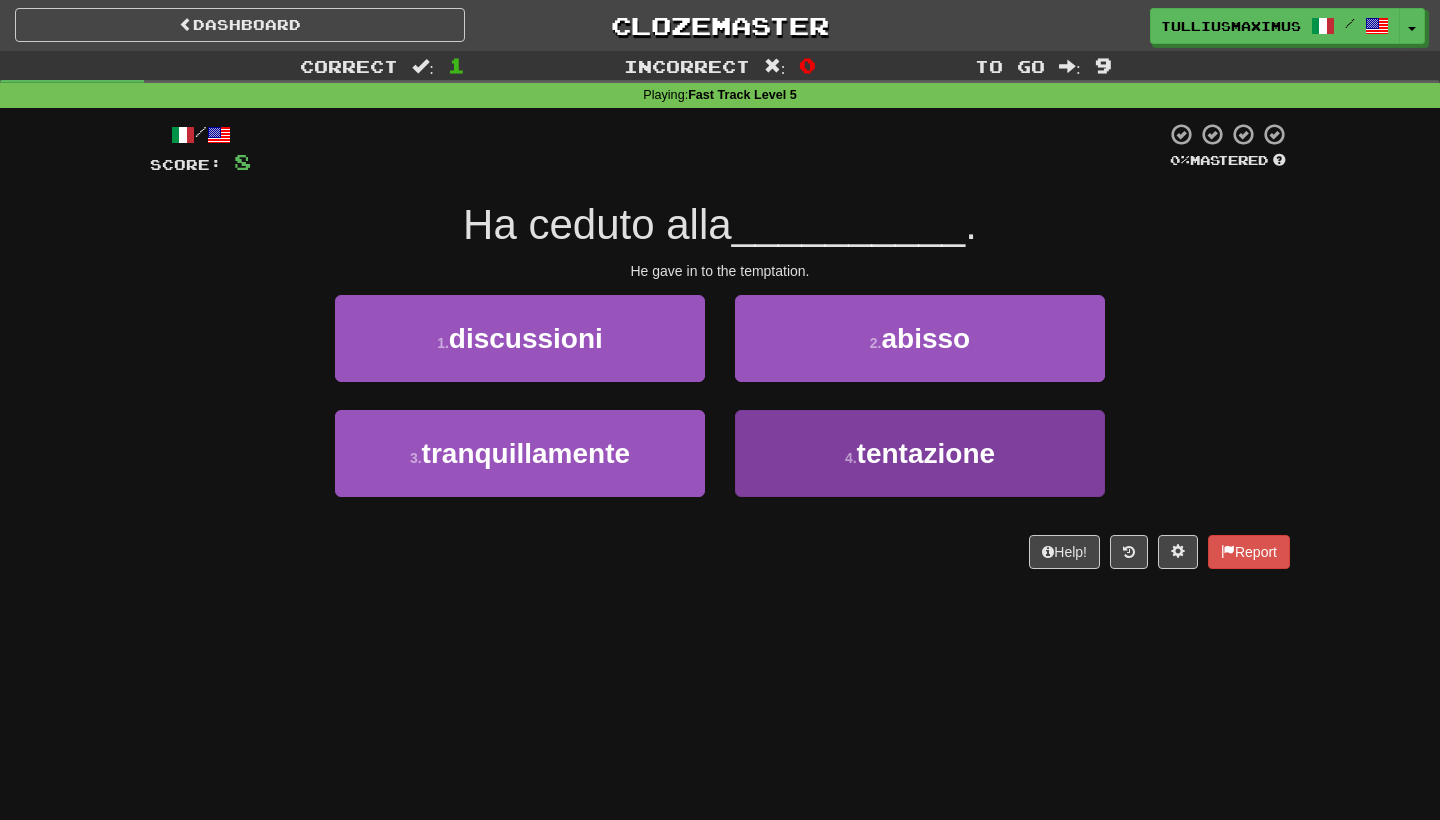 click on "[NUMBER] .  tentazione" at bounding box center (920, 453) 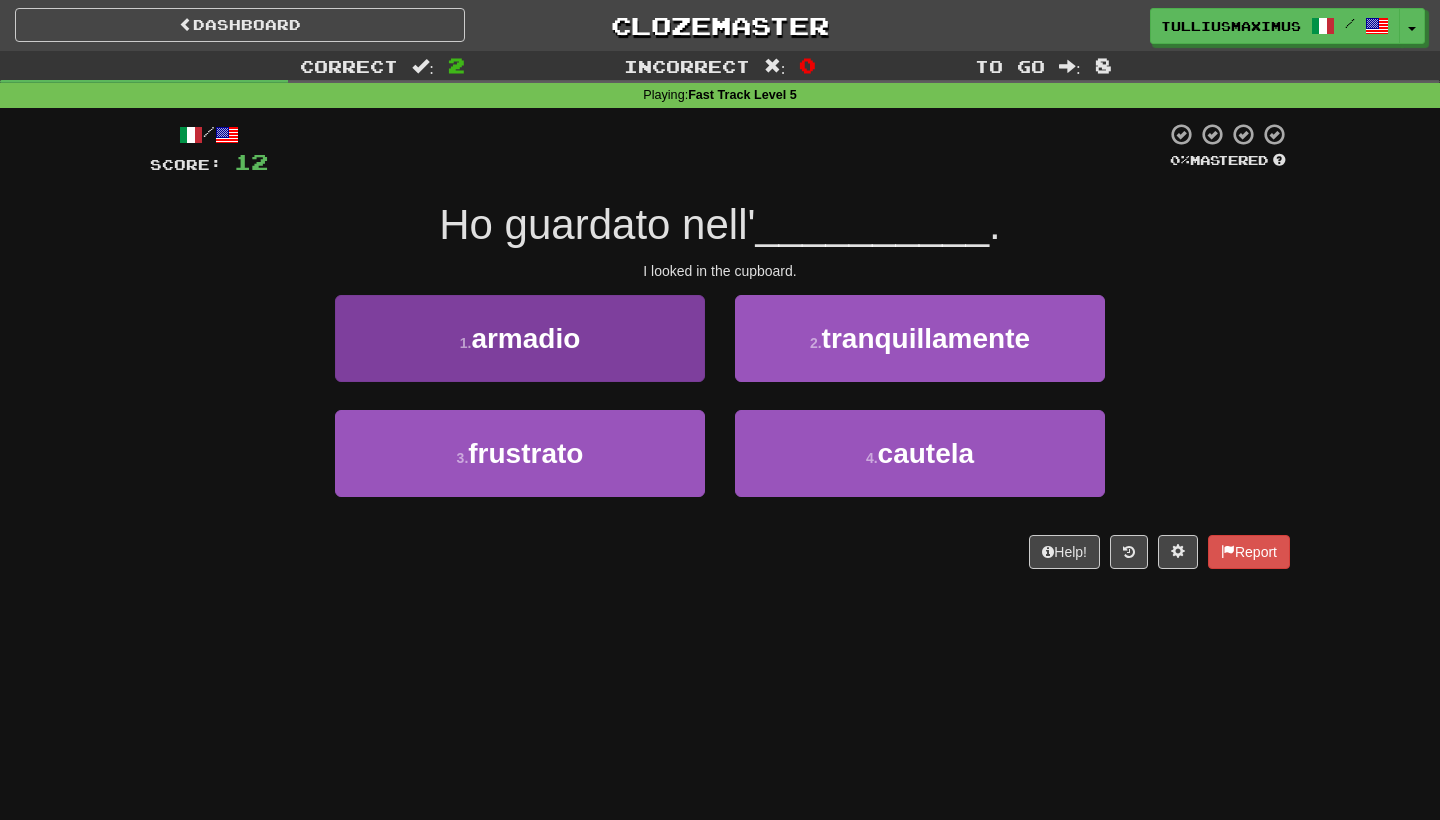 click on "[NUMBER] .  armadio" at bounding box center (520, 338) 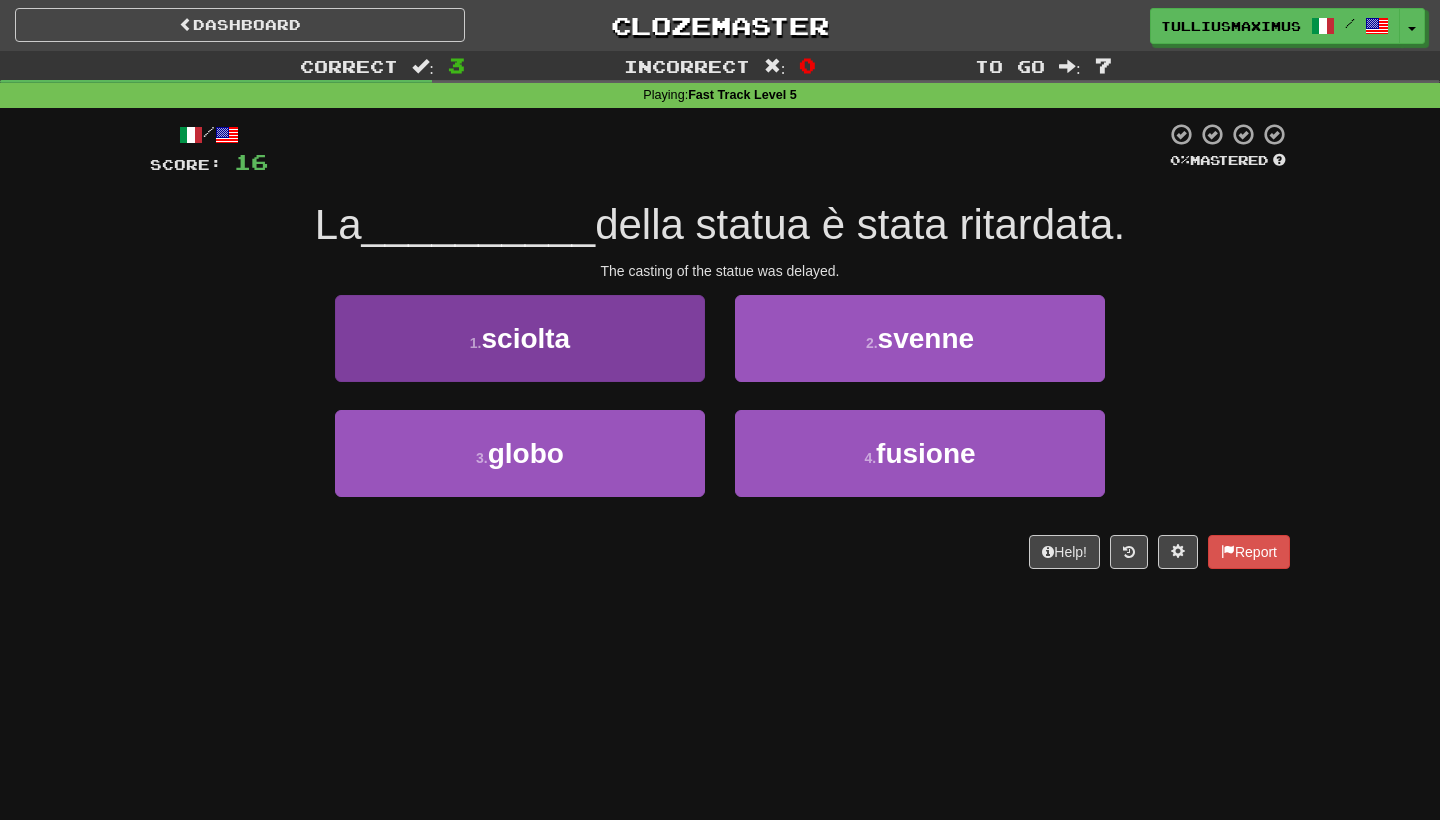 click on "[NUMBER] .  sciolta" at bounding box center [520, 338] 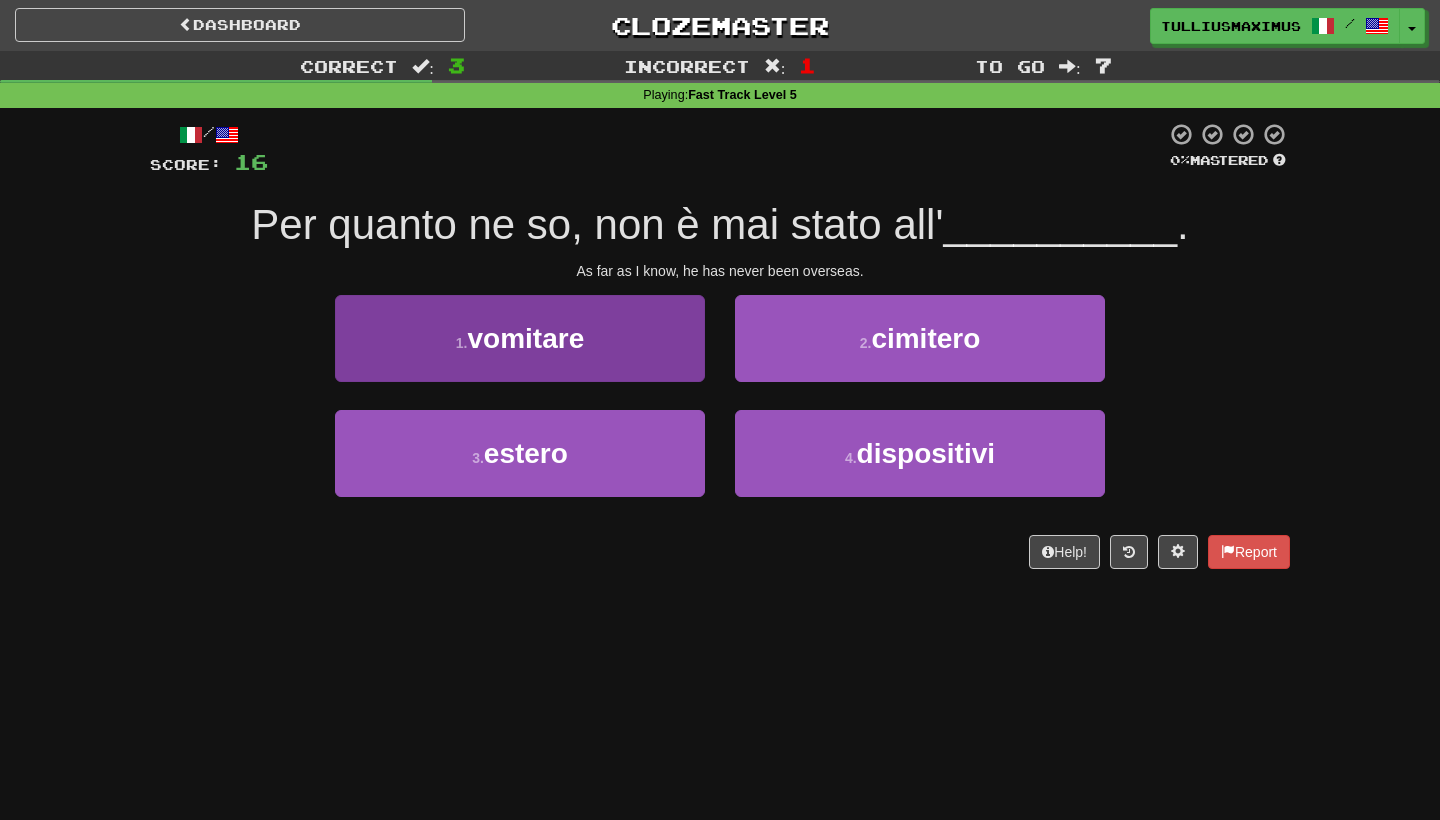 click on "[NUMBER] .  estero" at bounding box center (520, 453) 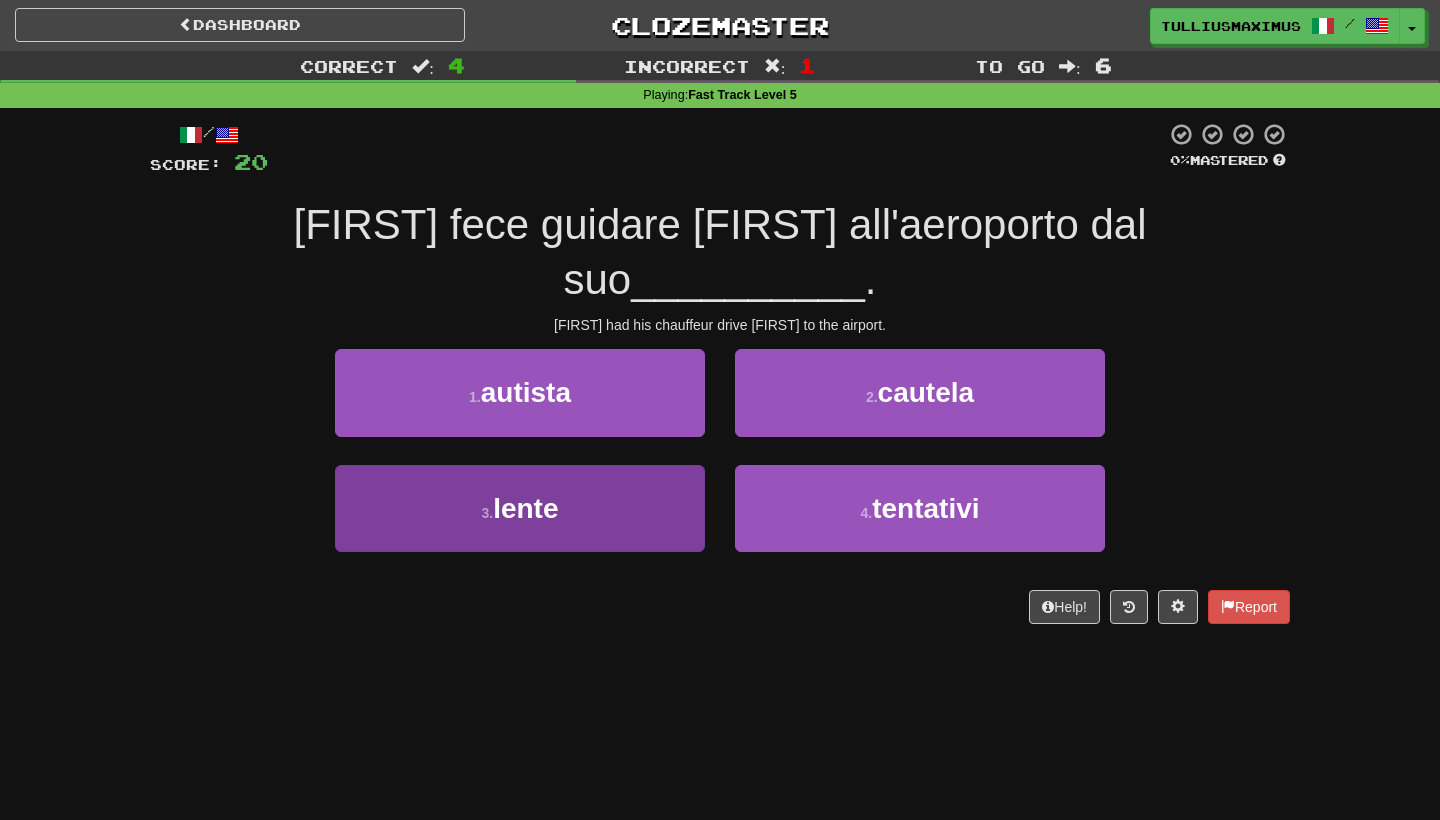 click on "[NUMBER] .  lente" at bounding box center (520, 508) 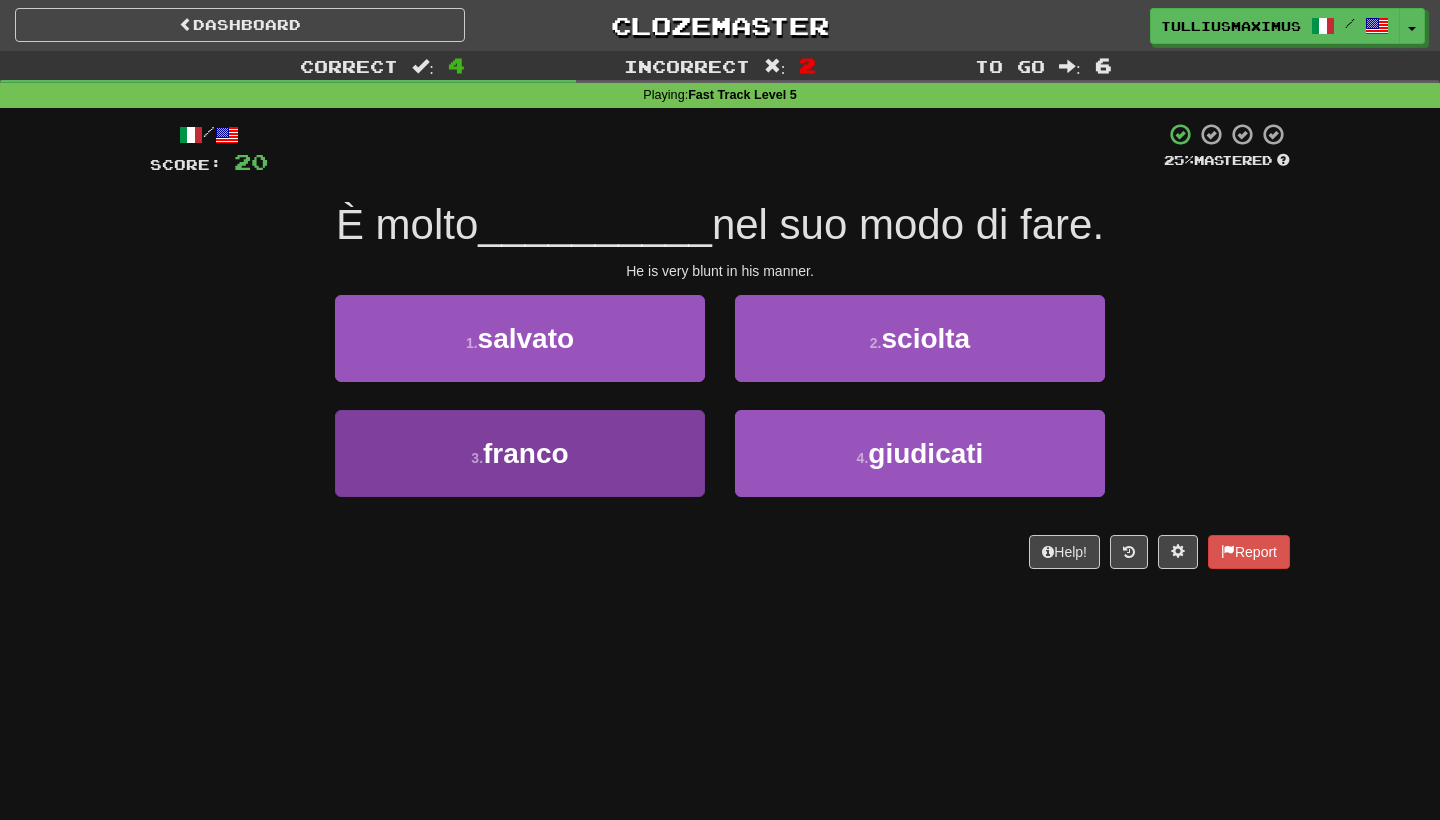 click on "[NUMBER] .  franco" at bounding box center [520, 453] 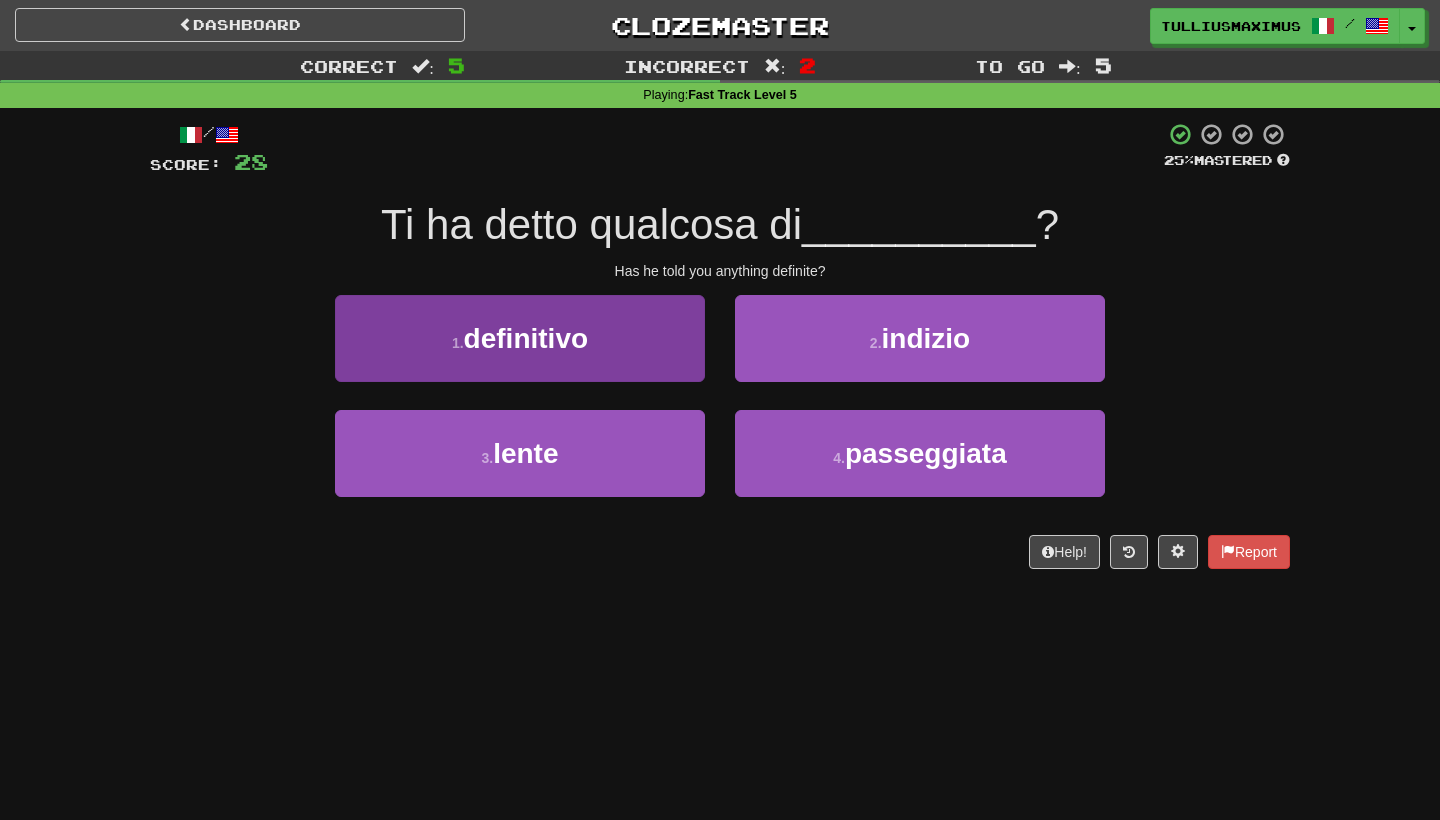 click on "[NUMBER] .  definitivo" at bounding box center (520, 338) 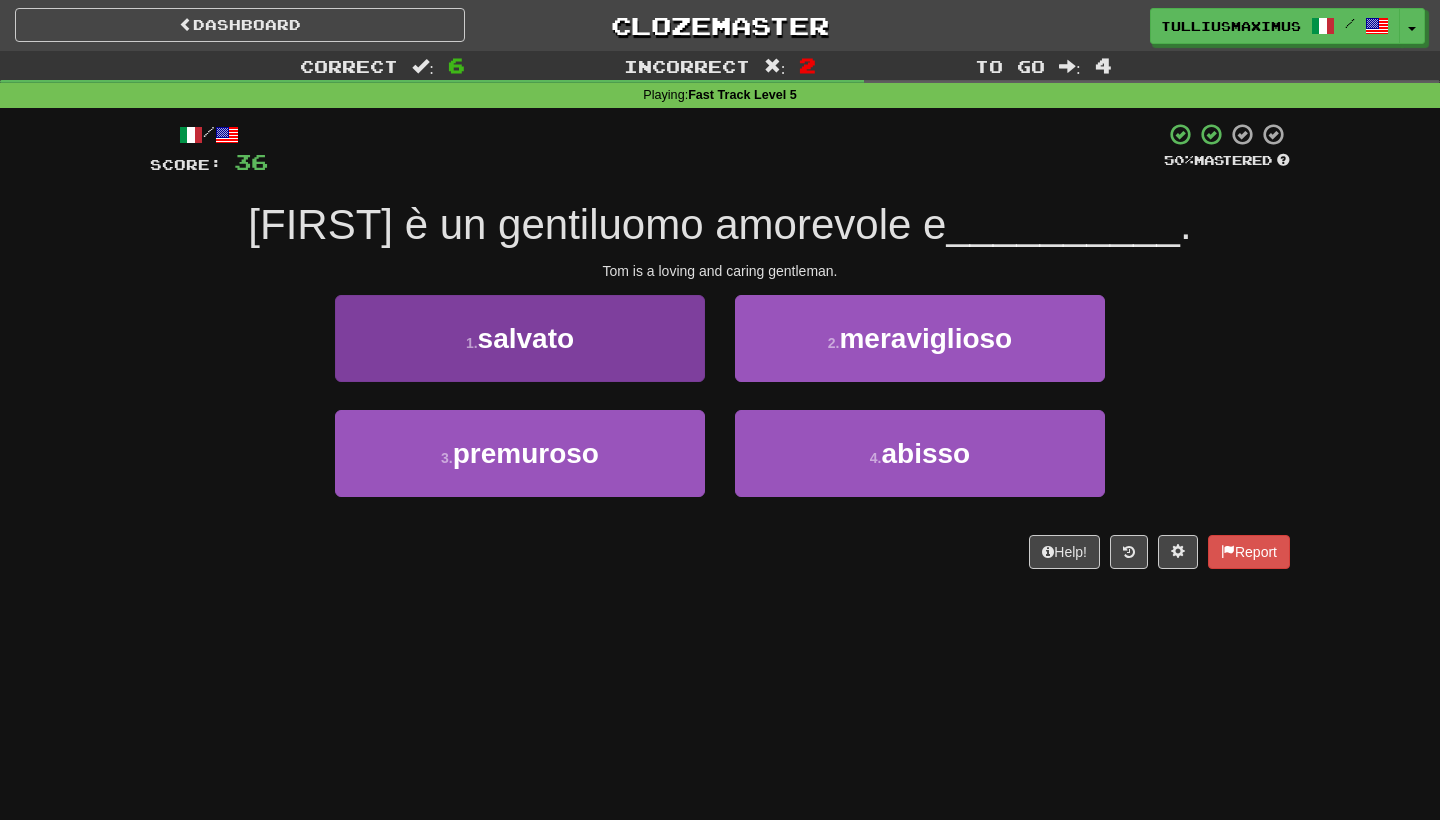 click on "[NUMBER] .  salvato" at bounding box center [520, 338] 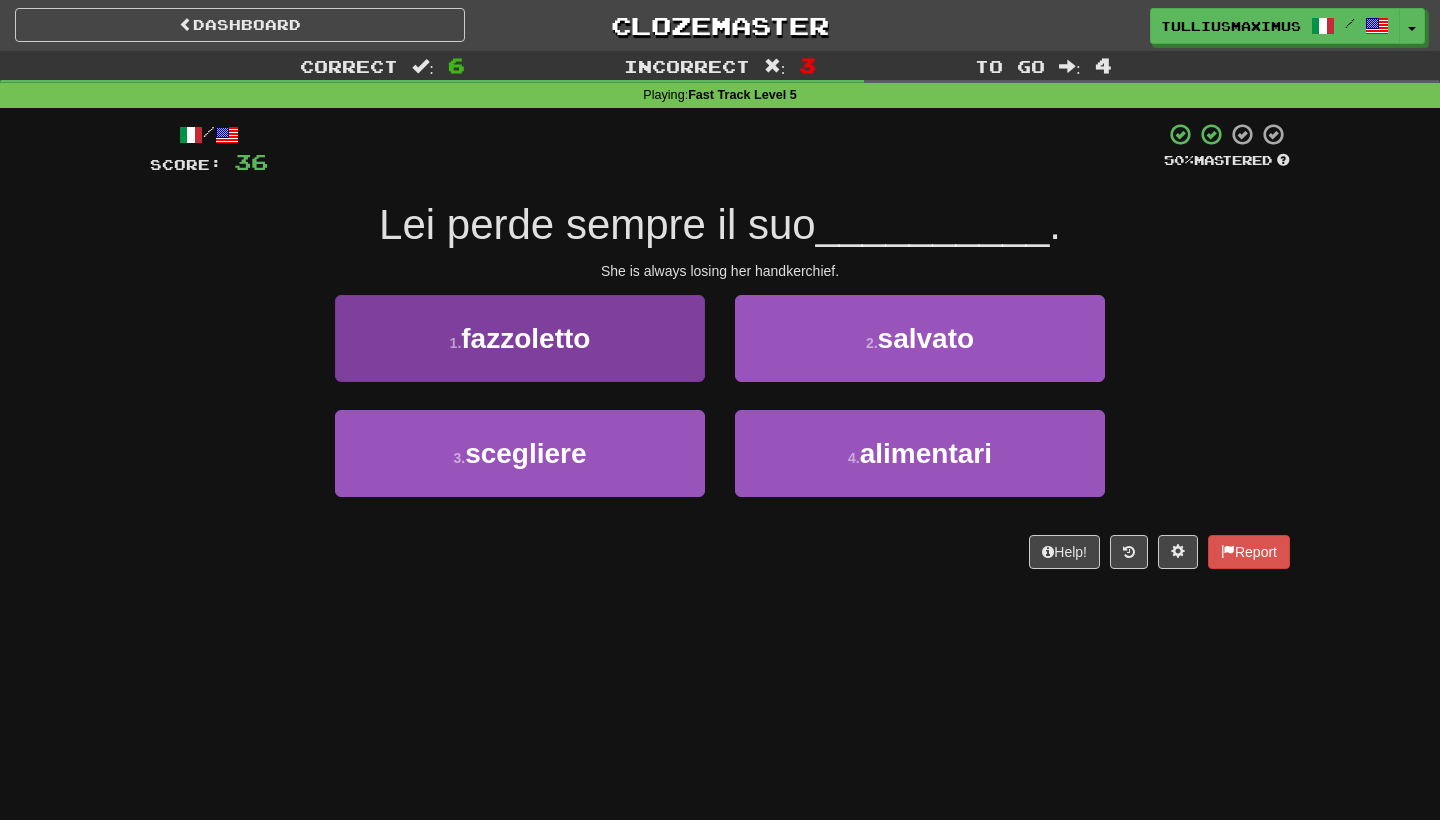 click on "[NUMBER] .  fazzoletto" at bounding box center (520, 338) 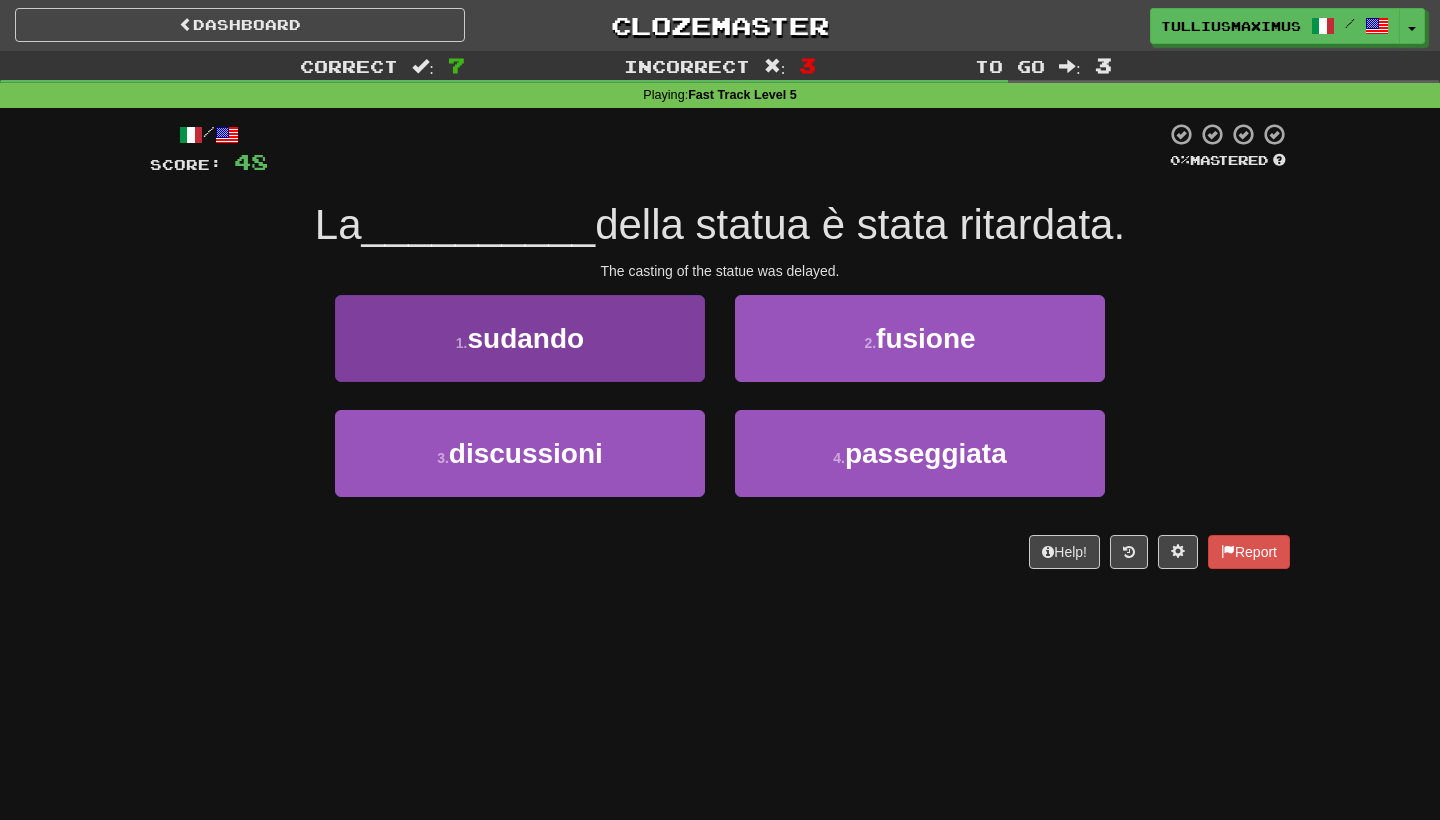 click on "[NUMBER] .  sudando" at bounding box center (520, 338) 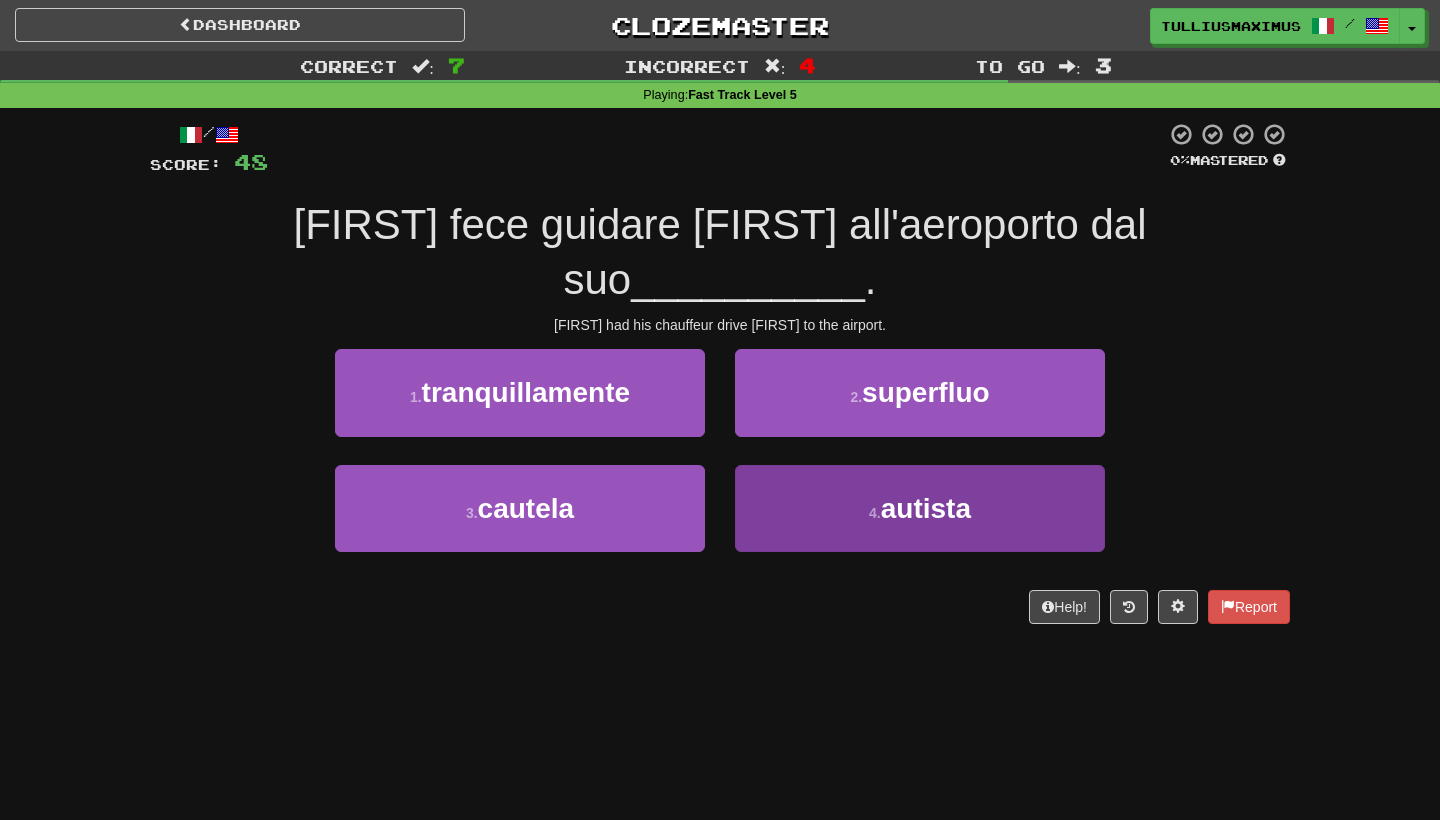 click on "[NUMBER] .  autista" at bounding box center (920, 508) 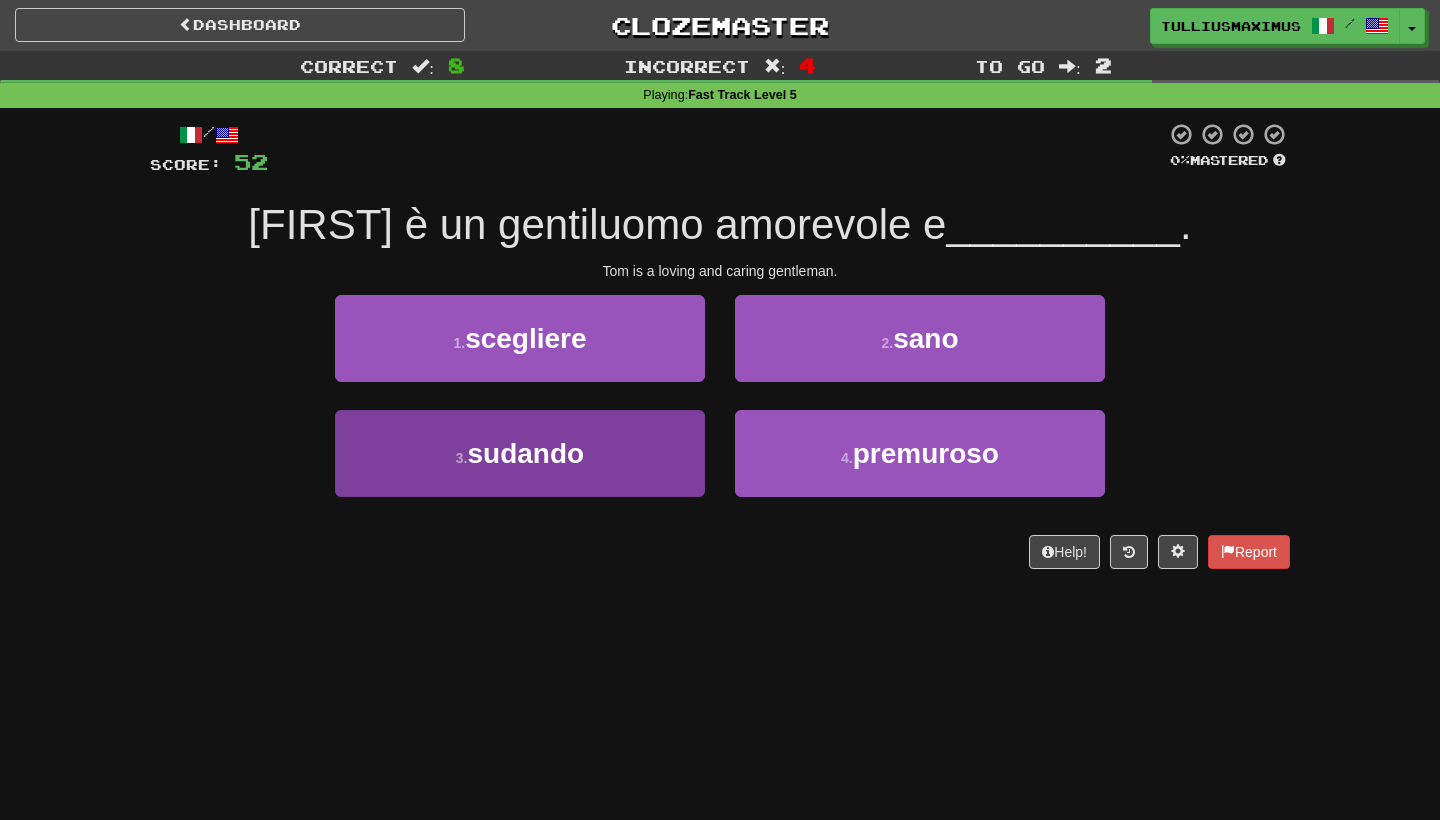 click on "3 .  sudando" at bounding box center (520, 453) 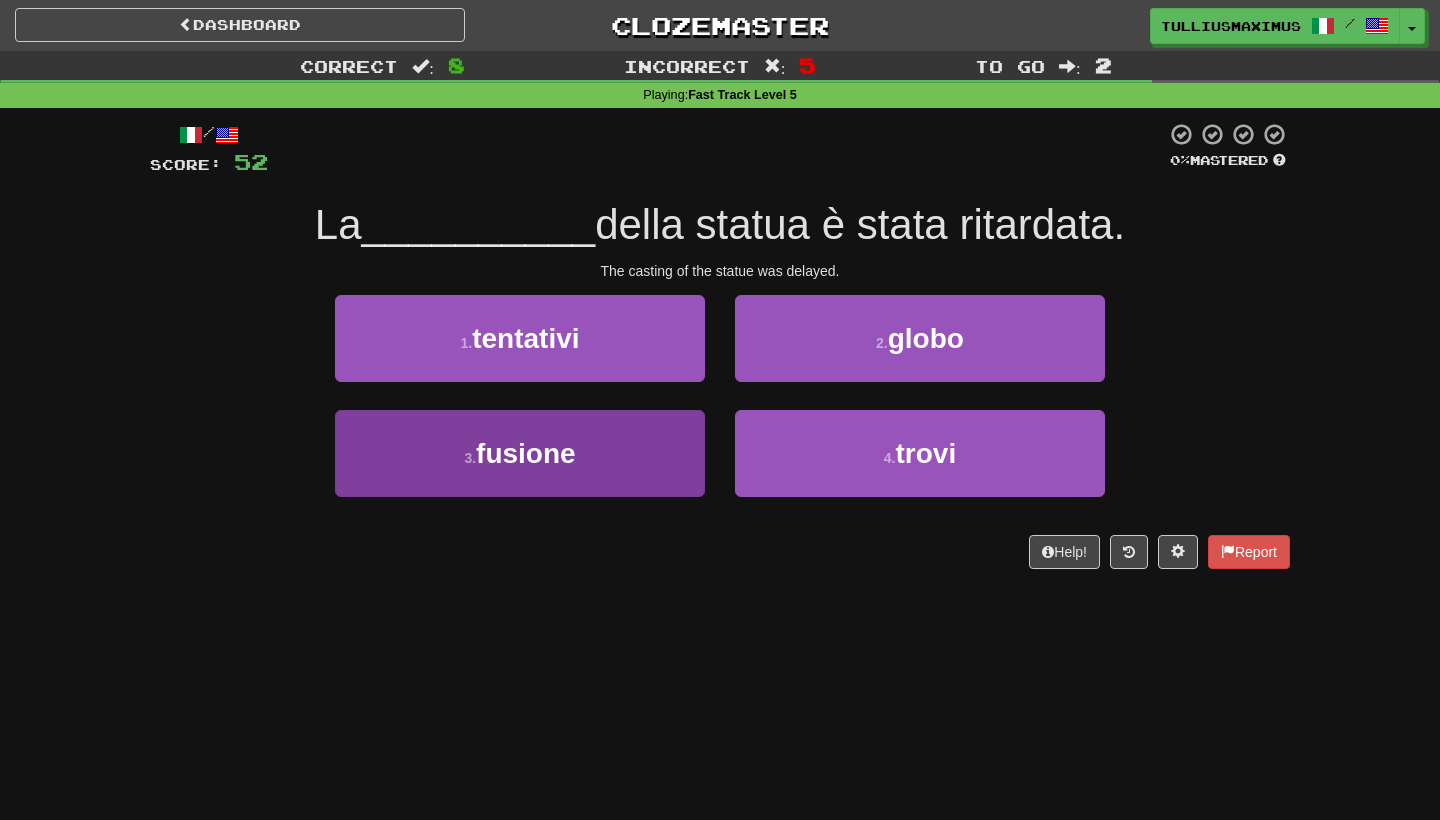 click on "[NUMBER] .  fusione" at bounding box center [520, 453] 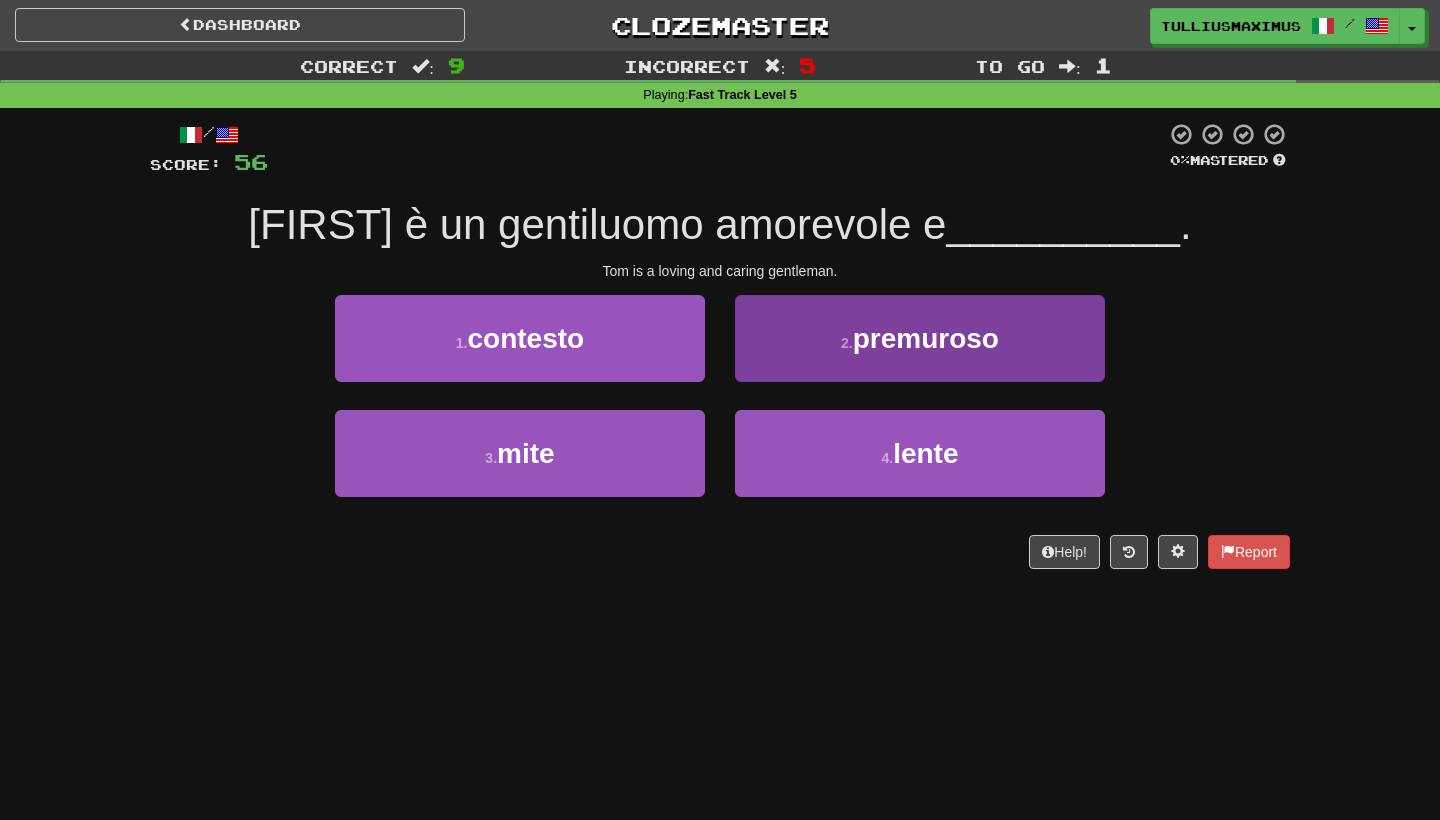 click on "[NUMBER] .  premuroso" at bounding box center [920, 338] 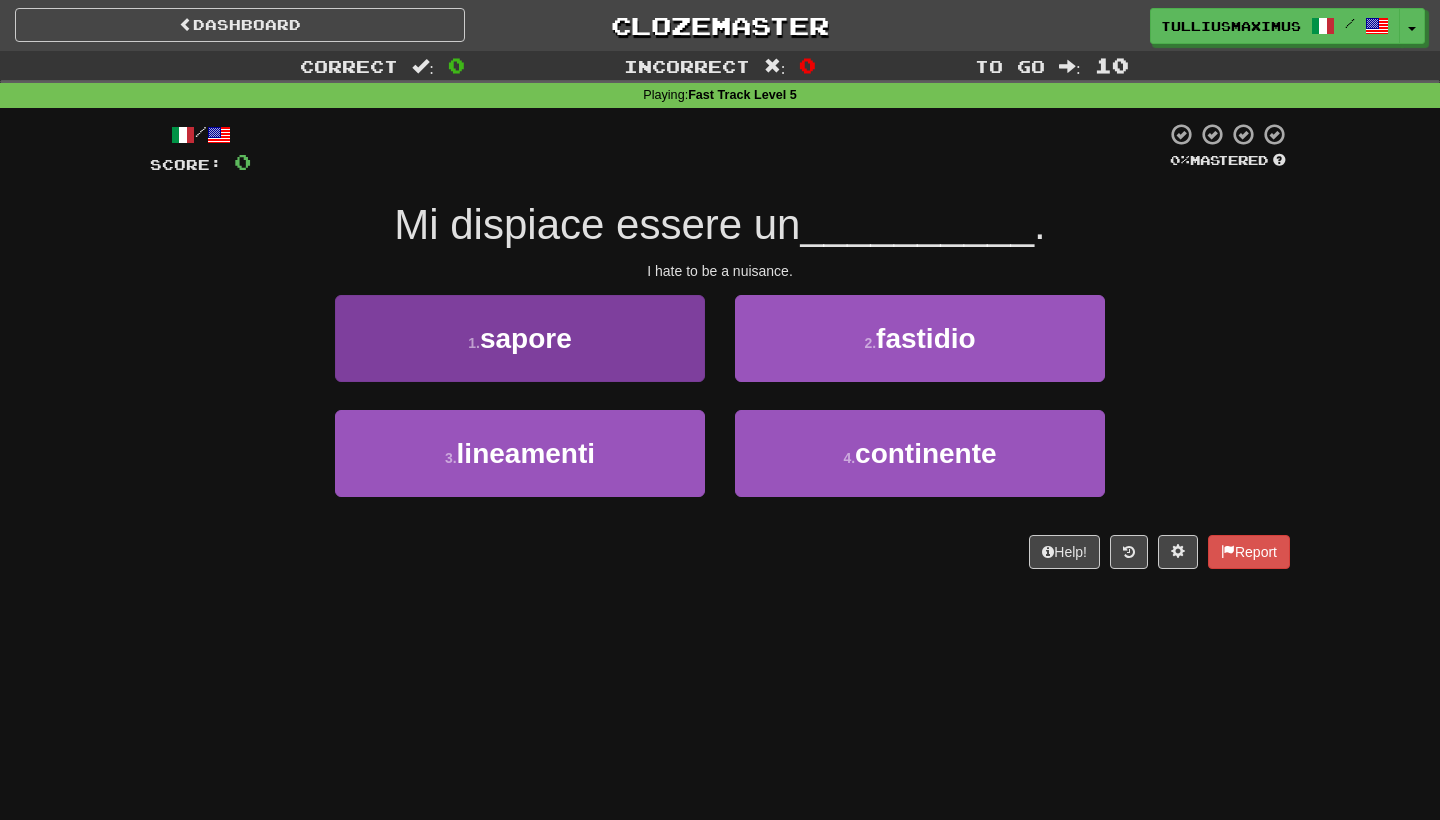 click on "[NUMBER] .  sapore" at bounding box center (520, 338) 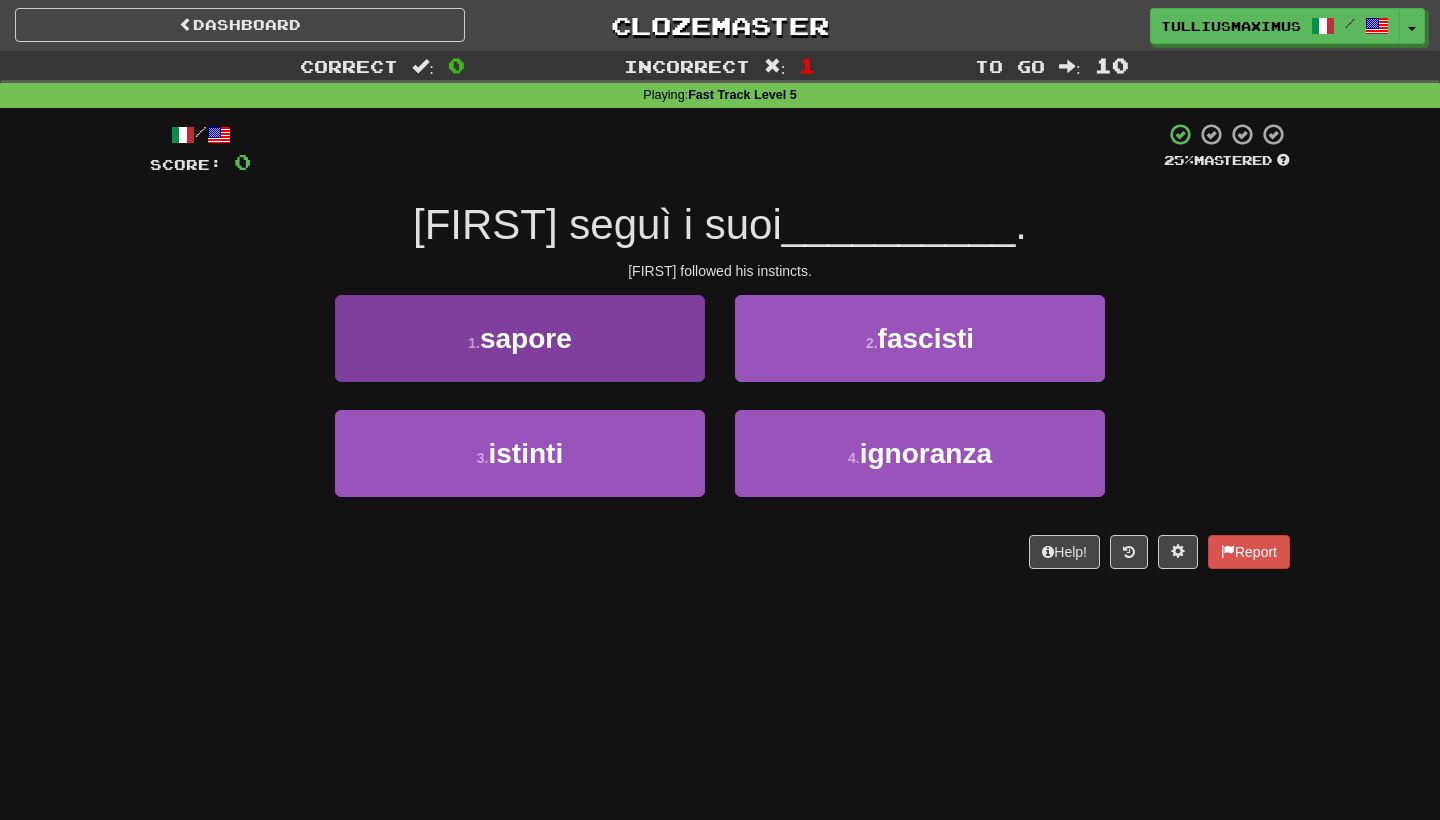 click on "[NUMBER] .  istinti" at bounding box center [520, 453] 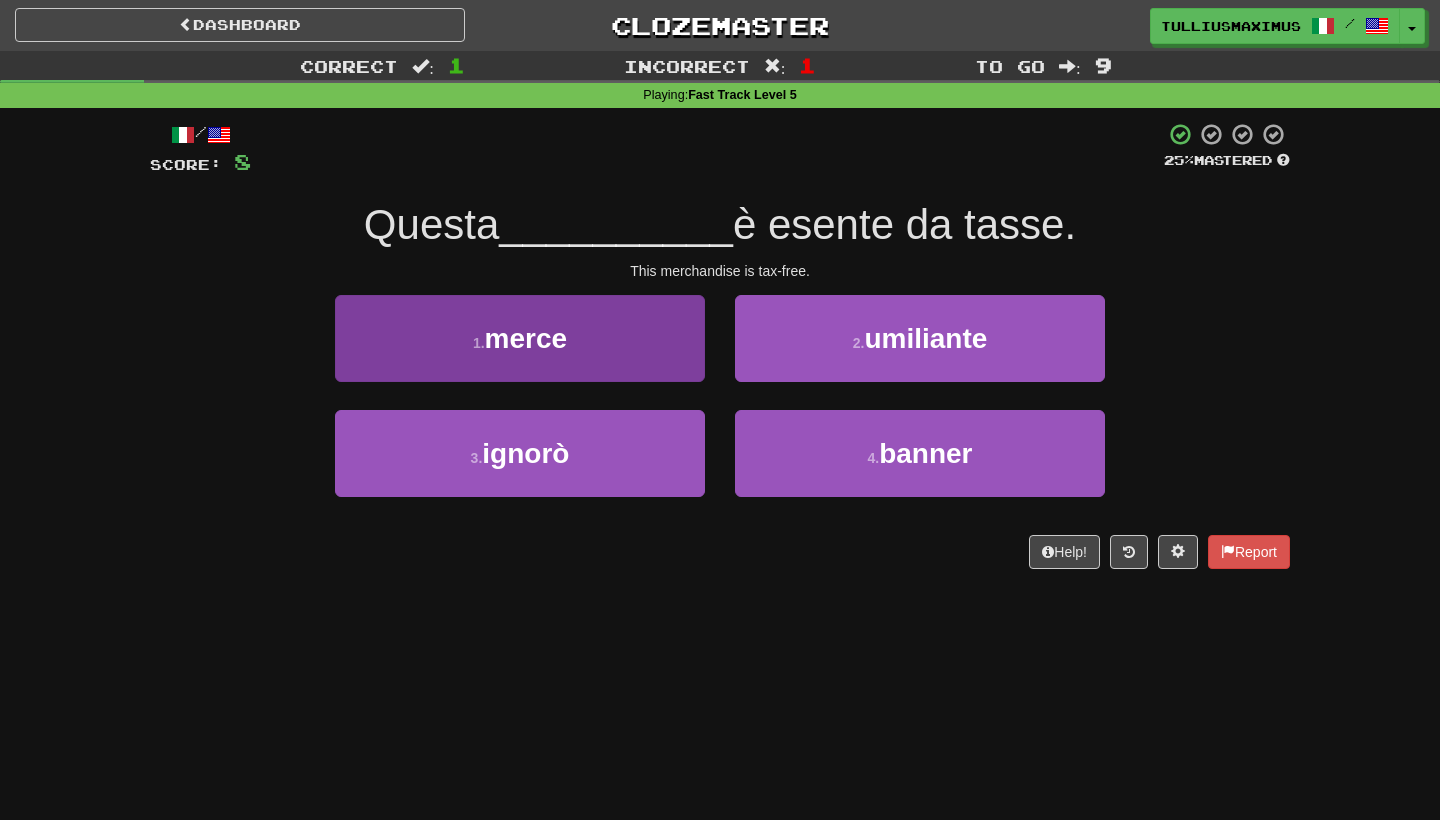 click on "[NUMBER] .  merce" at bounding box center [520, 338] 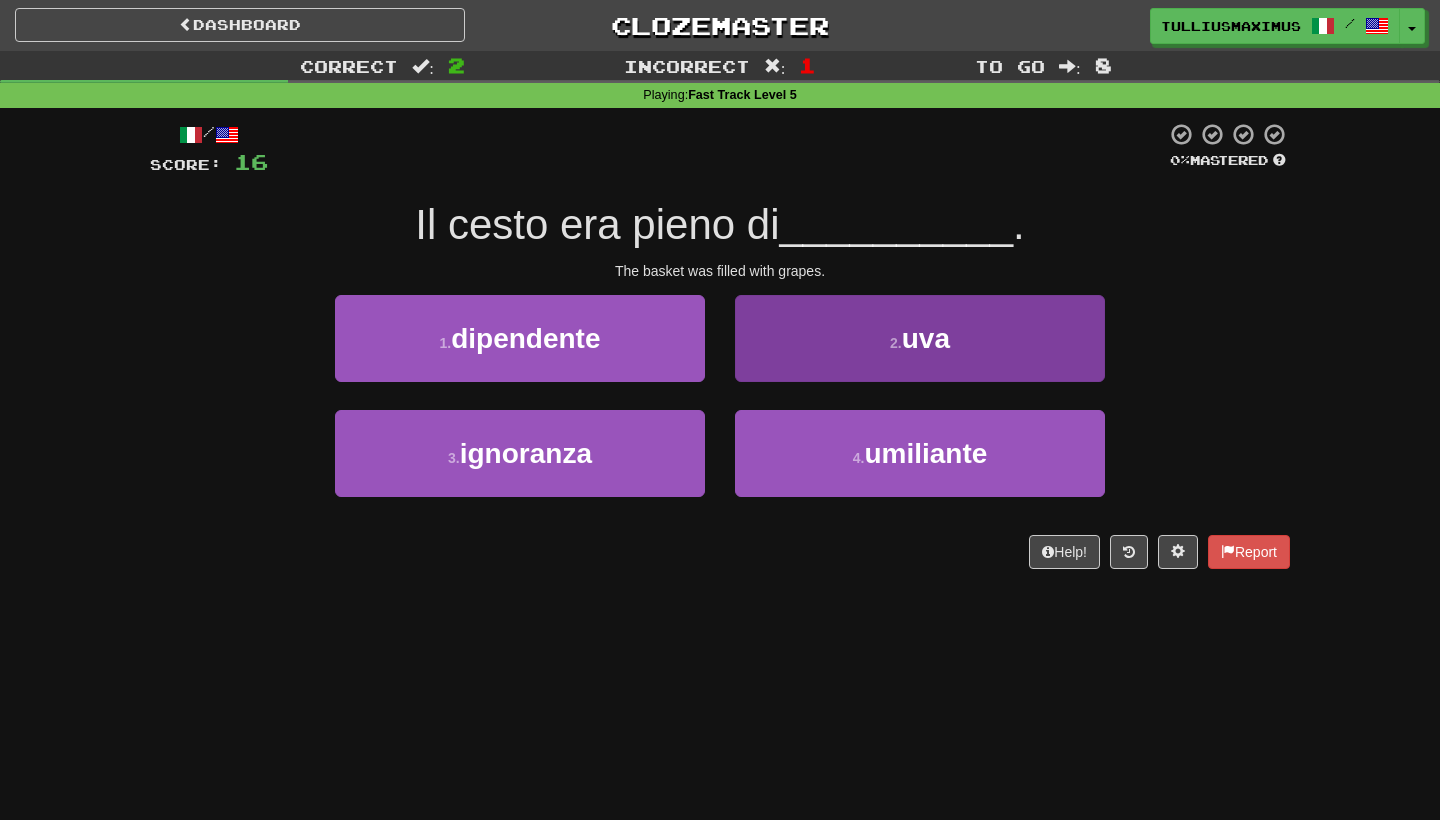 click on "[NUMBER] .  uva" at bounding box center (920, 338) 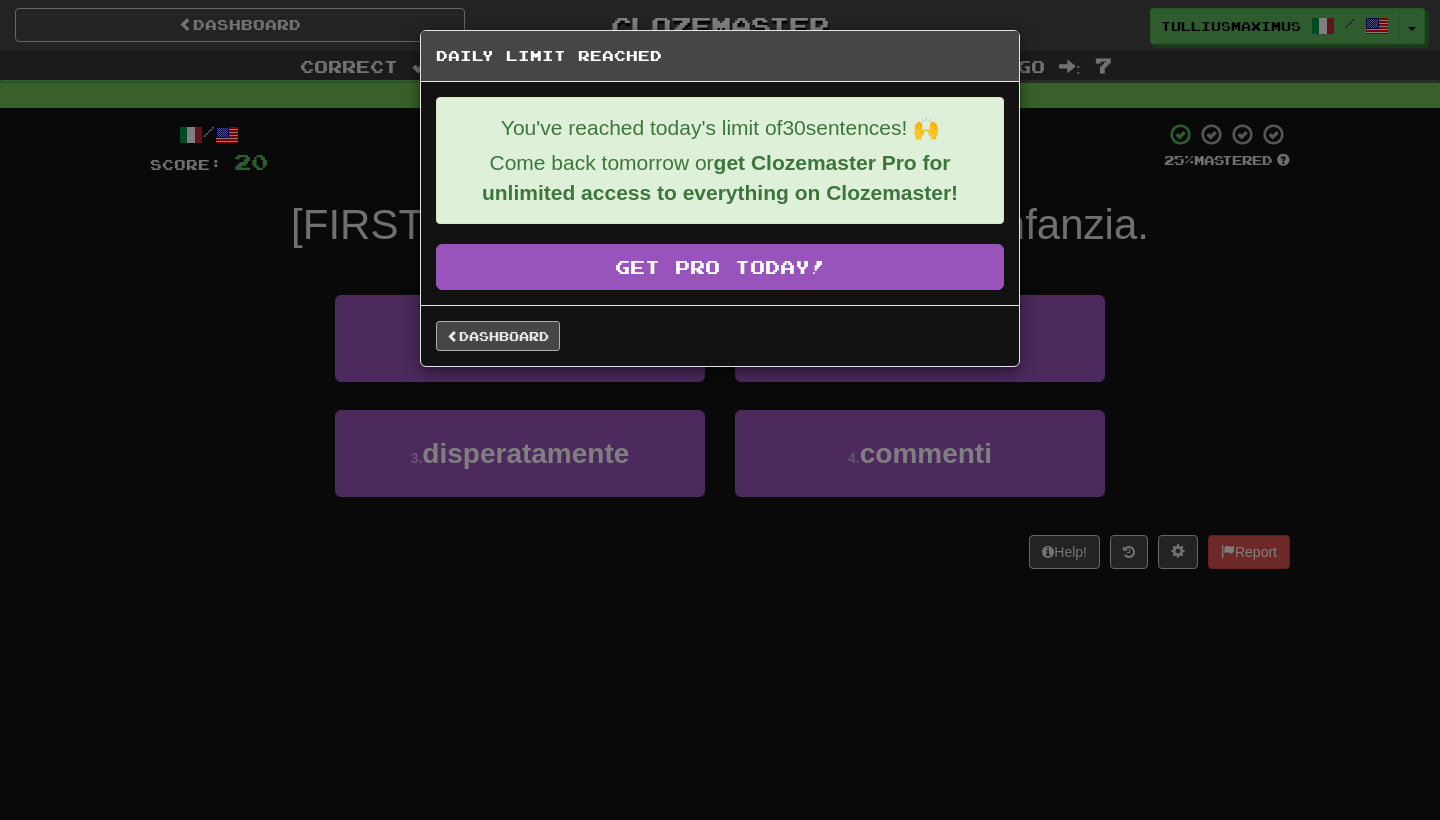 click on "Dashboard" at bounding box center (498, 336) 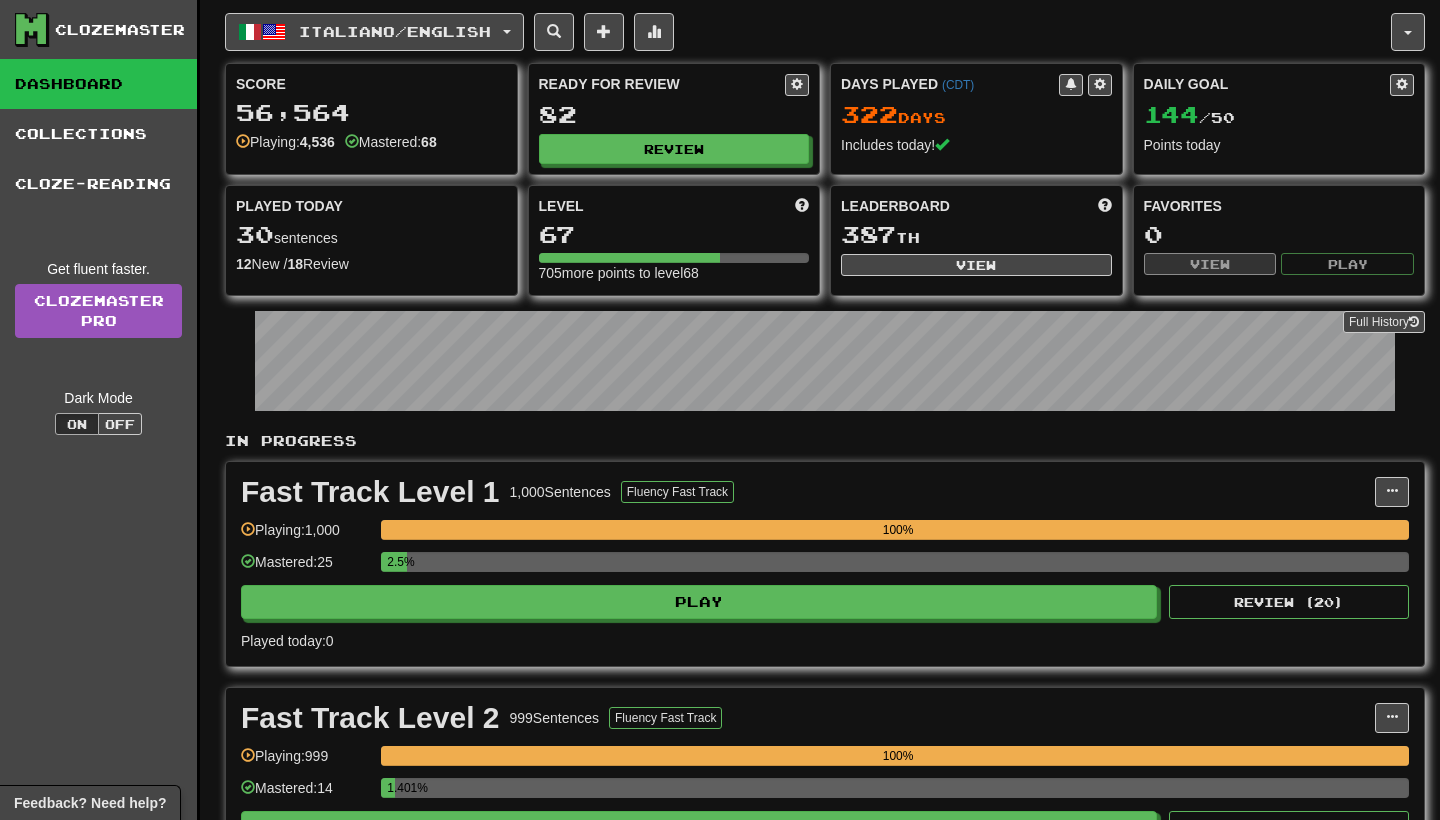 scroll, scrollTop: 0, scrollLeft: 0, axis: both 